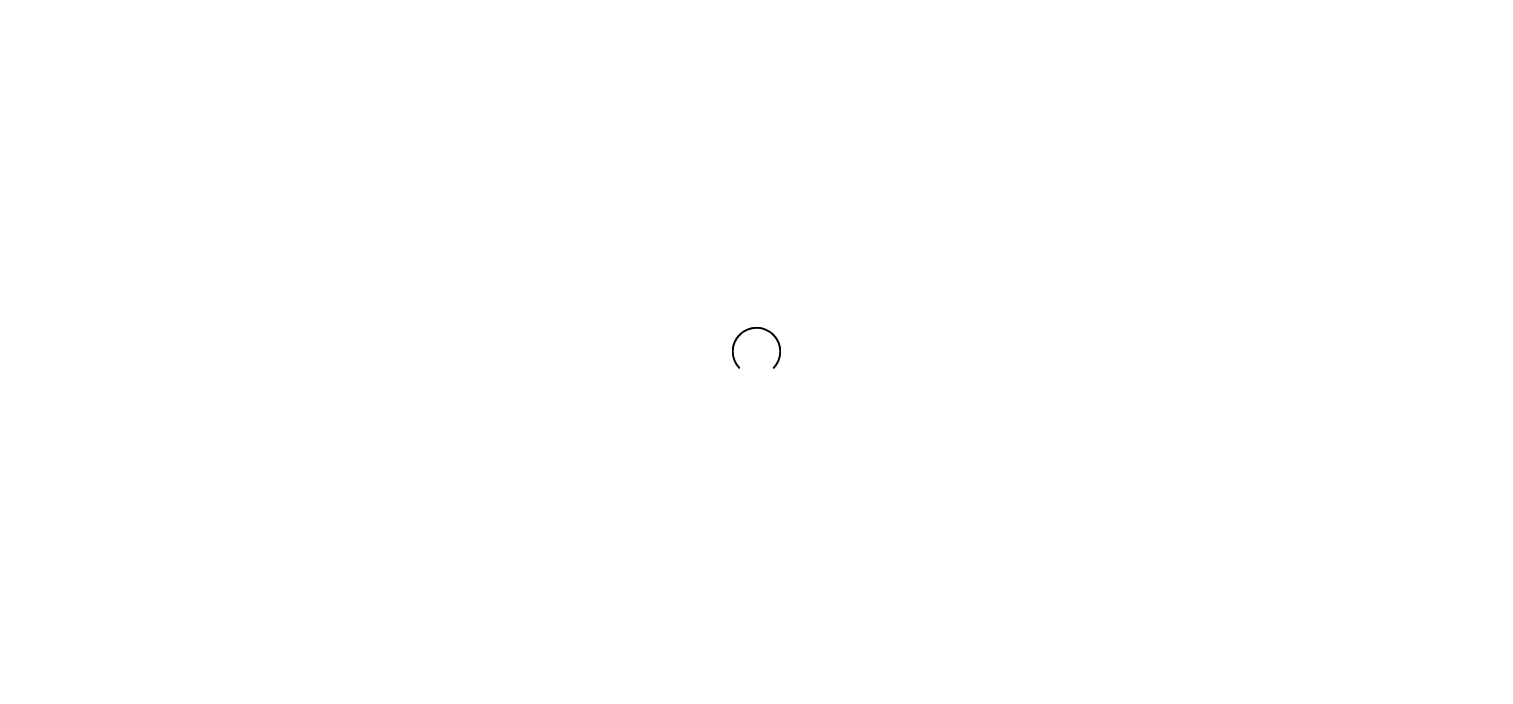 scroll, scrollTop: 0, scrollLeft: 0, axis: both 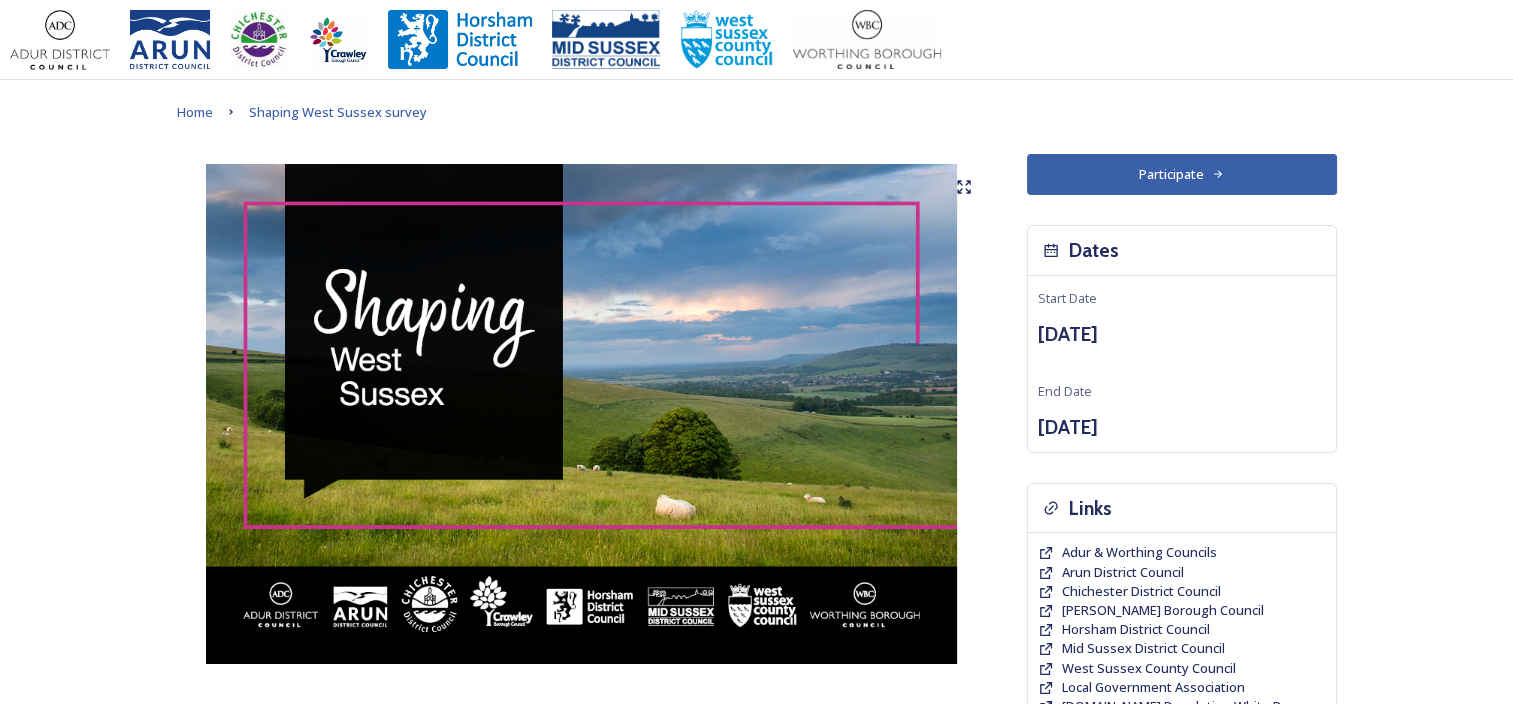 click on "Home Shaping West Sussex survey Shaping [GEOGRAPHIC_DATA] ﻿﻿﻿The future of local government in [GEOGRAPHIC_DATA] Your councils are changing Major changes are planned to councils across [GEOGRAPHIC_DATA] as part of the biggest shake-up of local government in more than 50 years. The Government has asked councils to explore how local government reorganisation could work in the area, with the aim of replacing the current county, district and borough councils with a new unitary council or councils responsible for all local services. Residents, businesses and community groups across the county are invited to share their views about where they live or work, the council services they use, as well as their thoughts about how their council could be structured in the future.  Scroll down and click the links to find out more about what is changing and why and how you can  have your say . Our survey will be open until 11.59pm [DATE][DATE] .   Background to Local Government Reorganisation   Progress so far" at bounding box center (756, 1076) 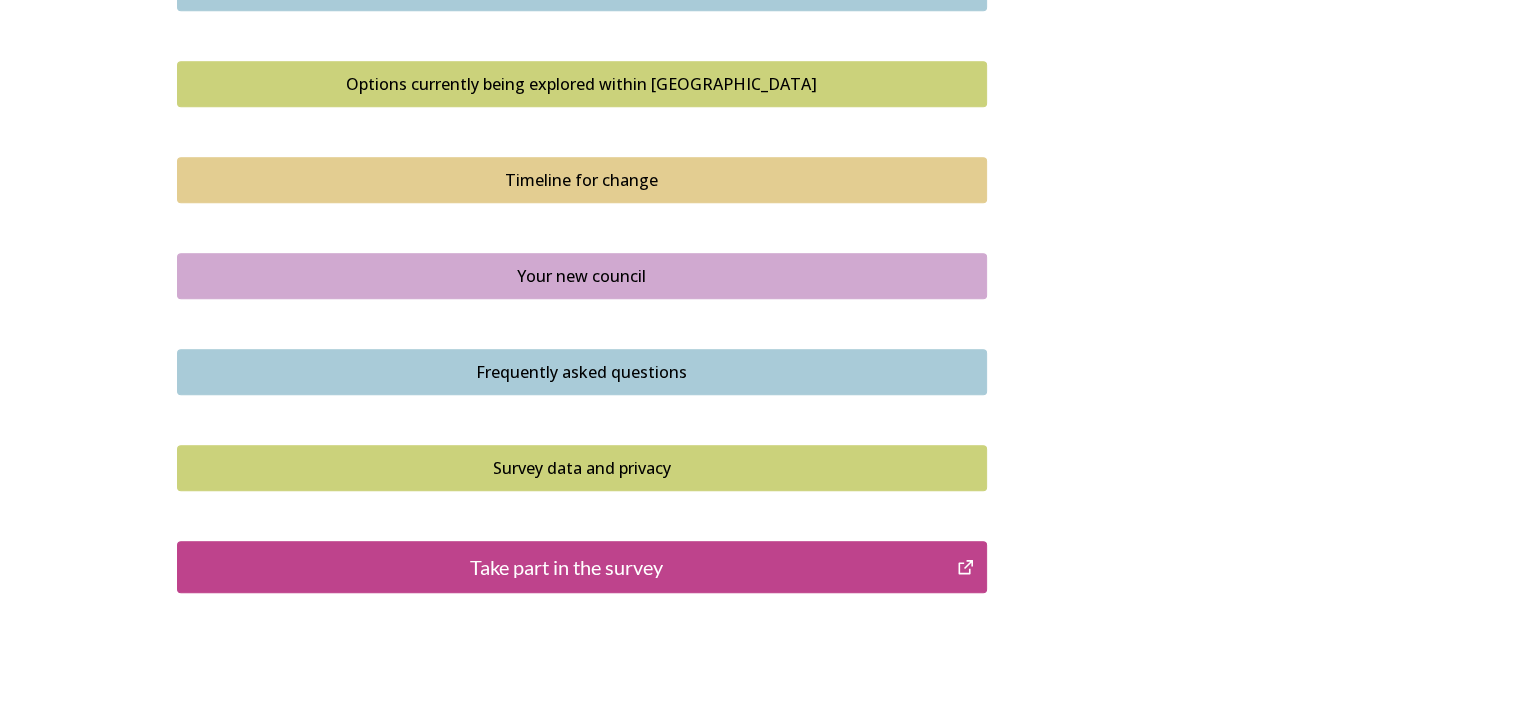 scroll, scrollTop: 1444, scrollLeft: 0, axis: vertical 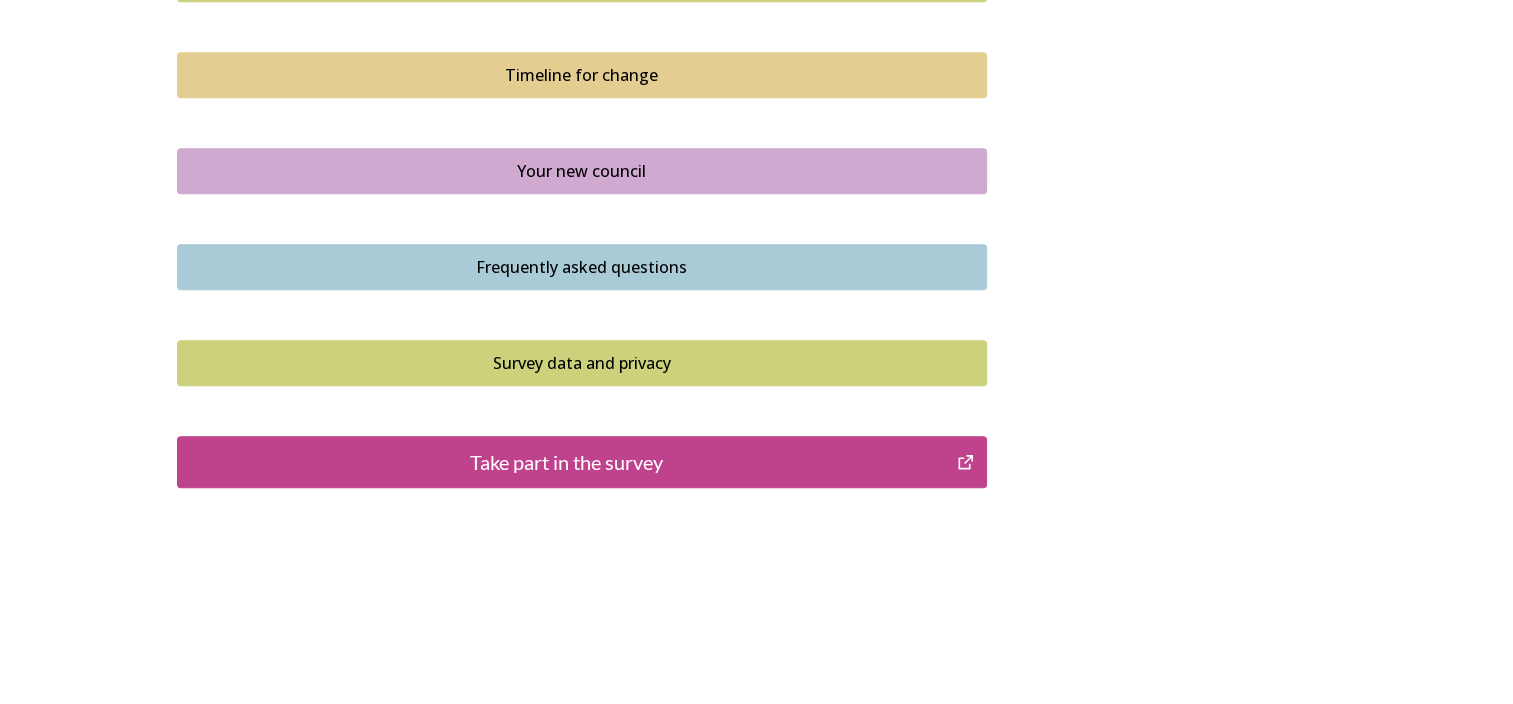 click on "Take part in the survey" at bounding box center (582, 462) 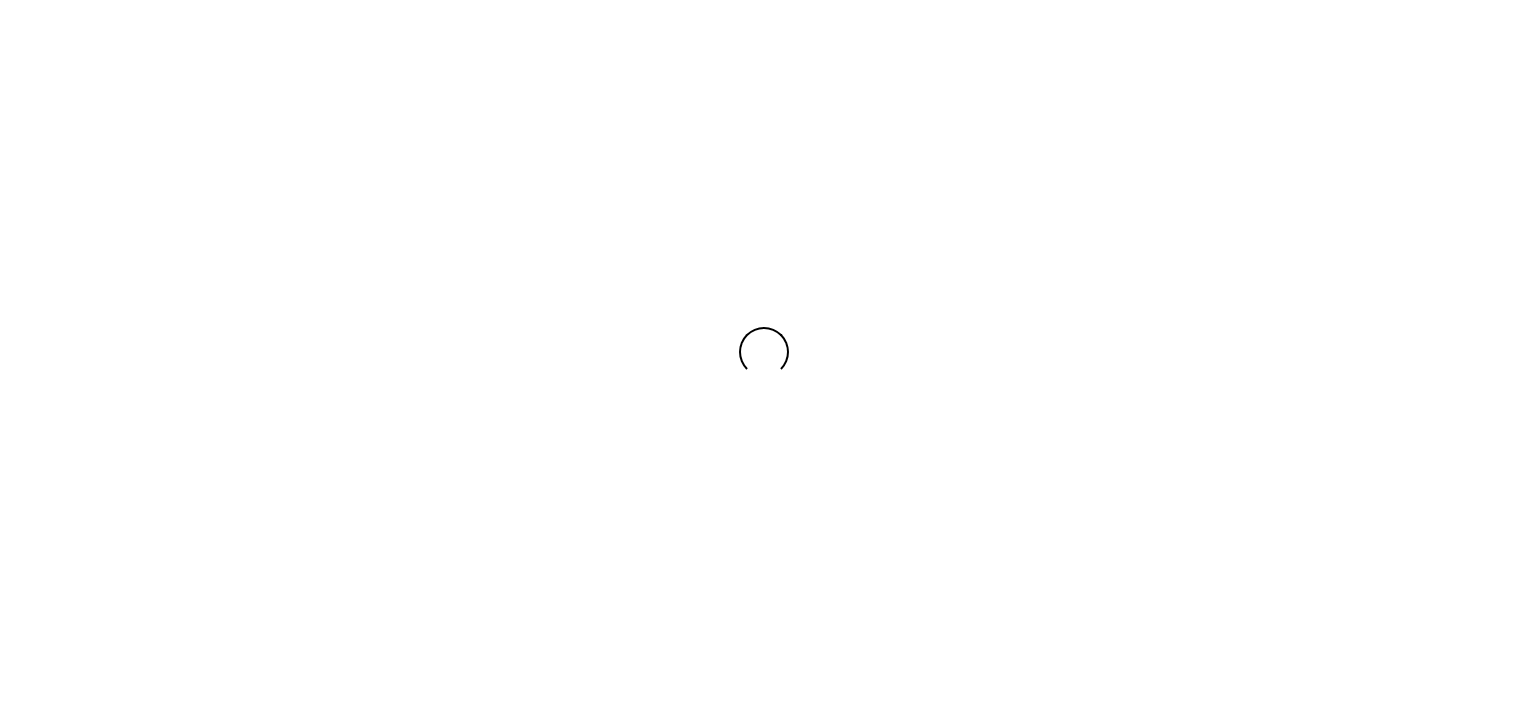 scroll, scrollTop: 0, scrollLeft: 0, axis: both 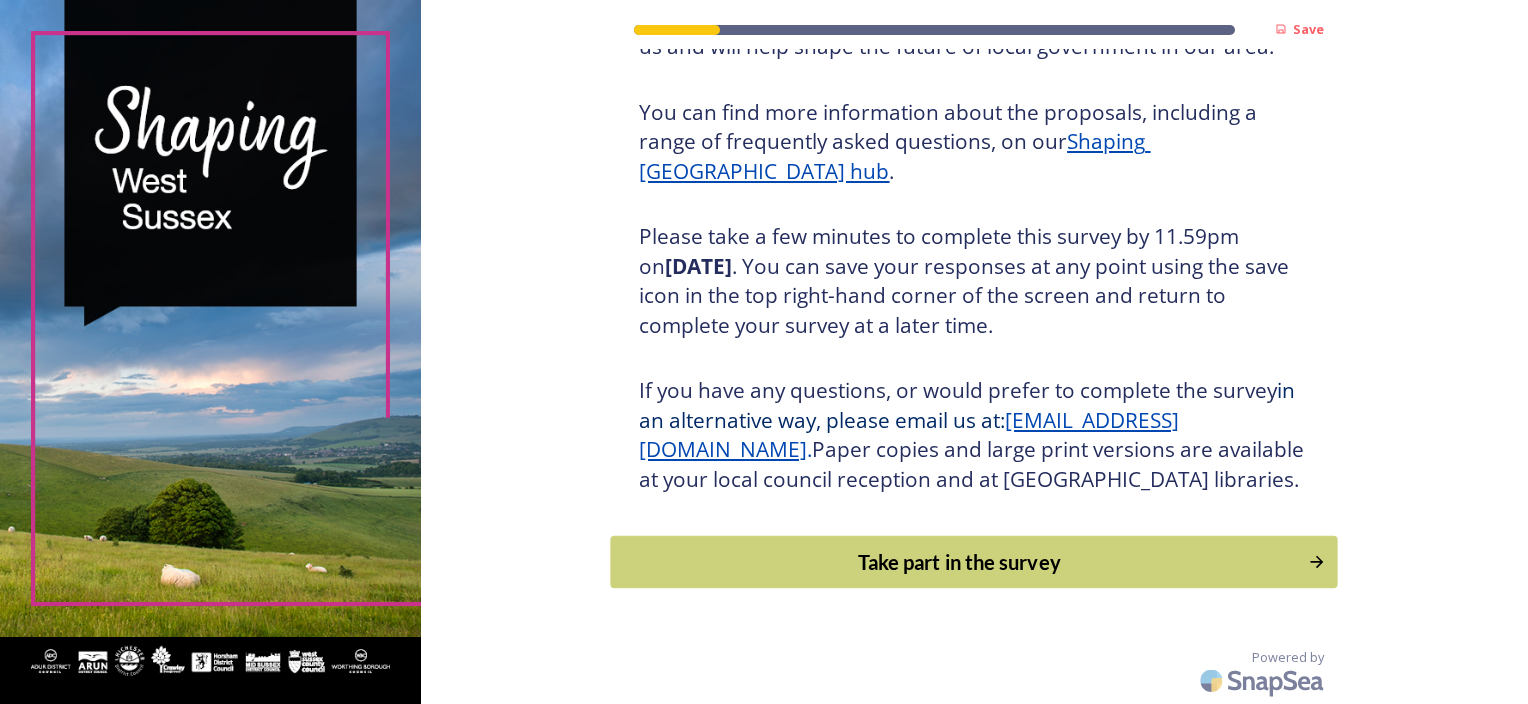 click on "Take part in the survey" at bounding box center [960, 562] 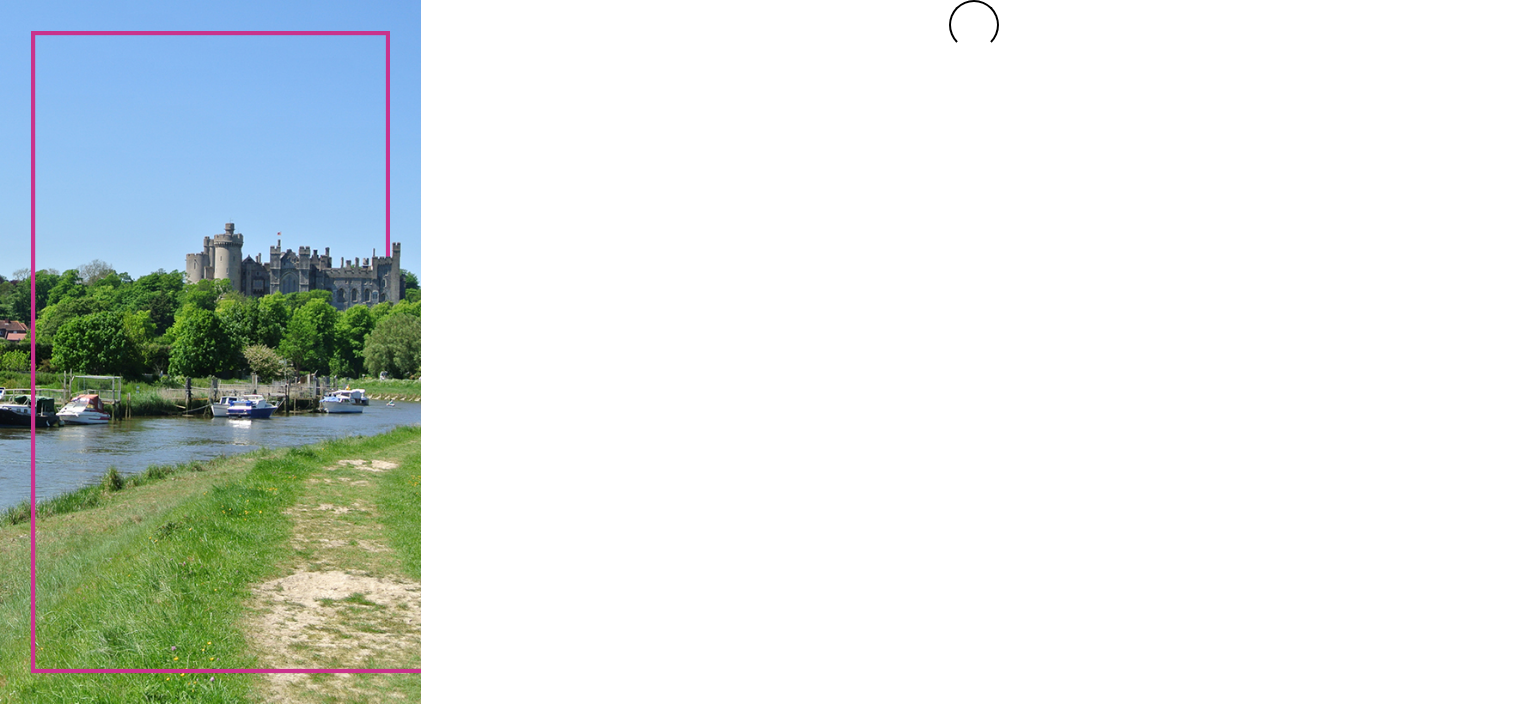 scroll, scrollTop: 0, scrollLeft: 0, axis: both 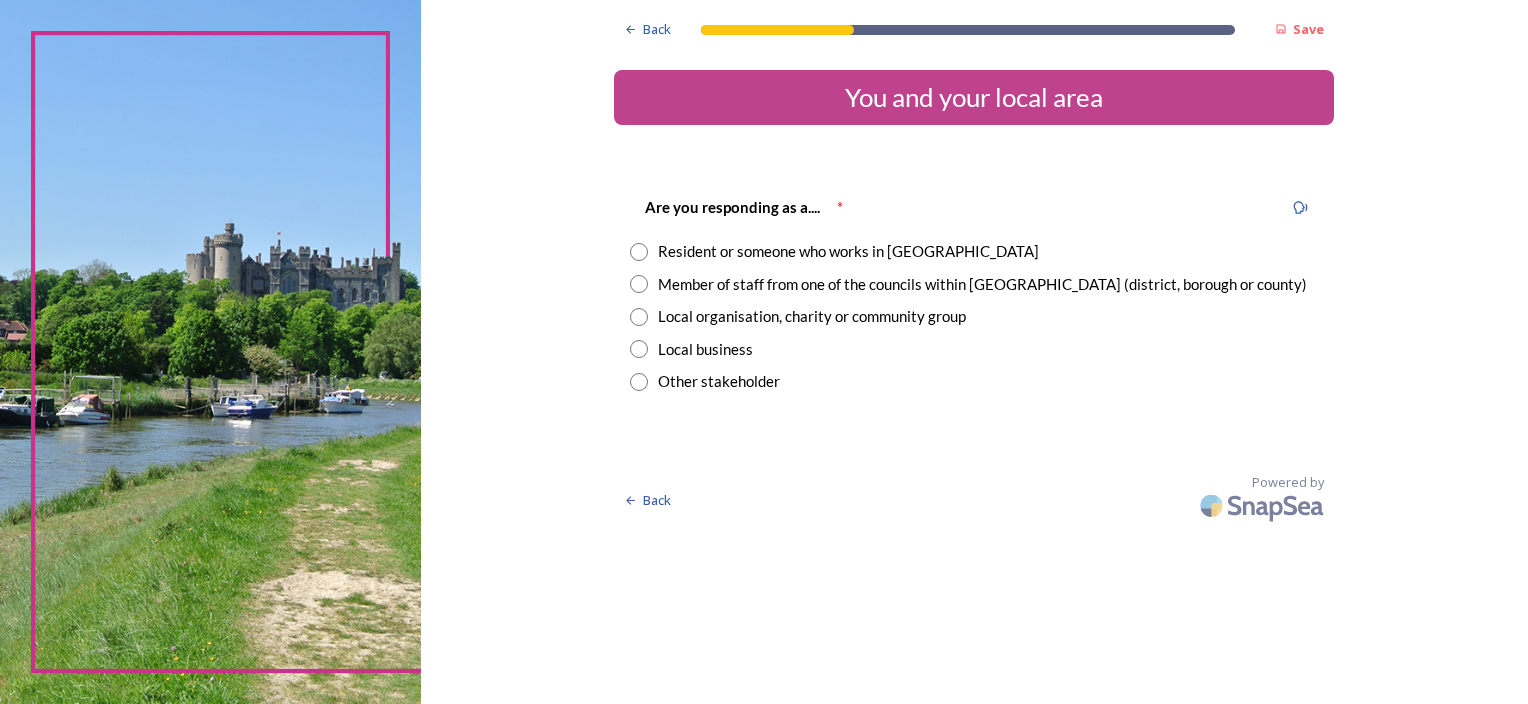 click on "Member of staff from one of the councils within West Sussex (district, borough or county)" at bounding box center [982, 284] 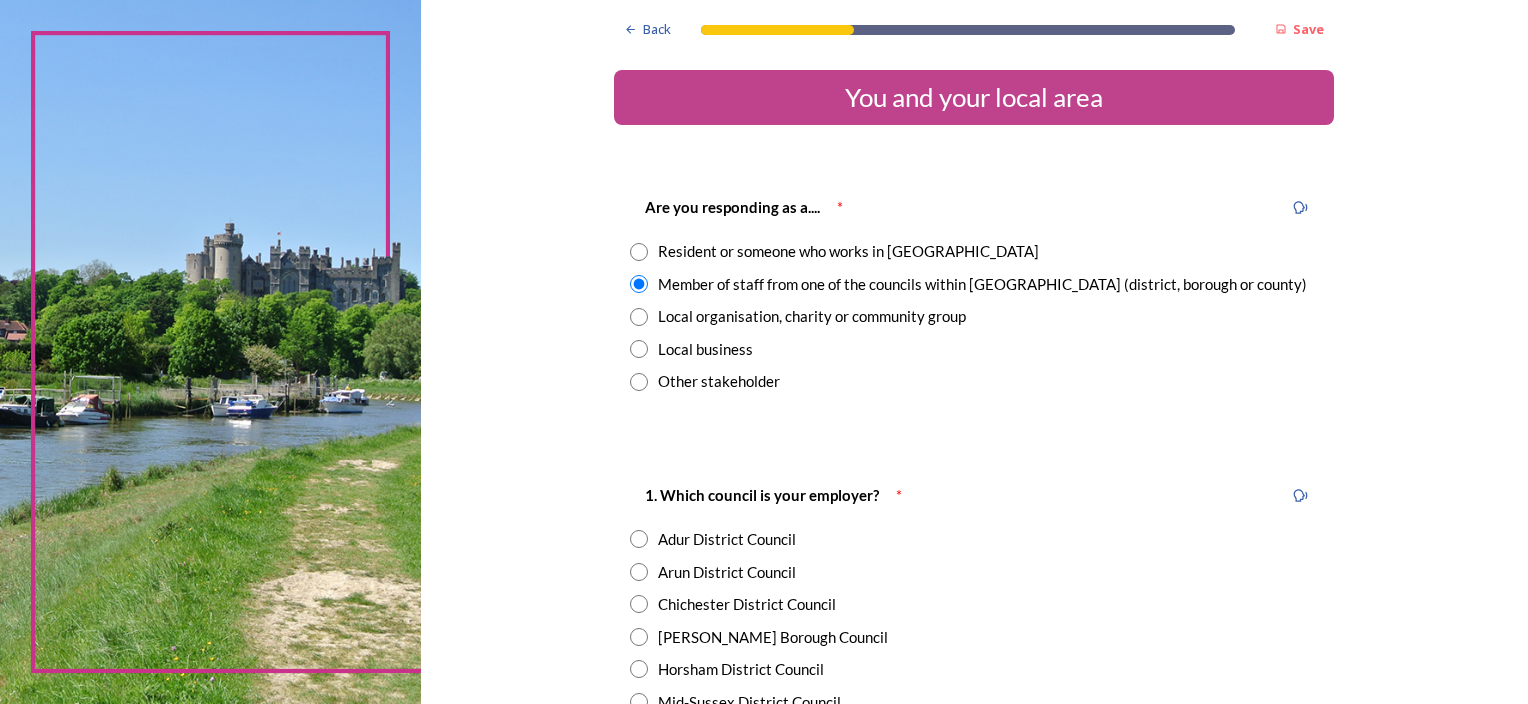 scroll, scrollTop: 100, scrollLeft: 0, axis: vertical 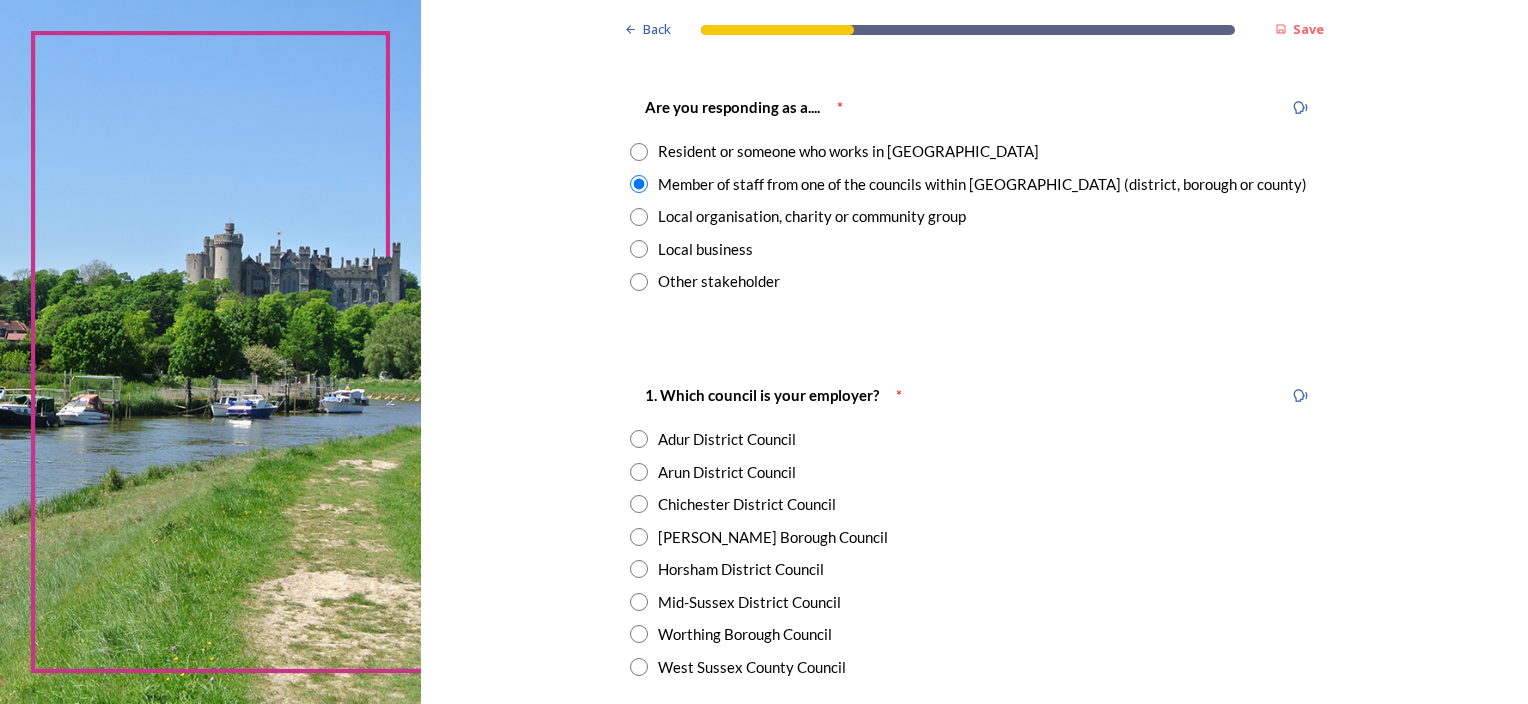 click on "Chichester District Council" at bounding box center [747, 504] 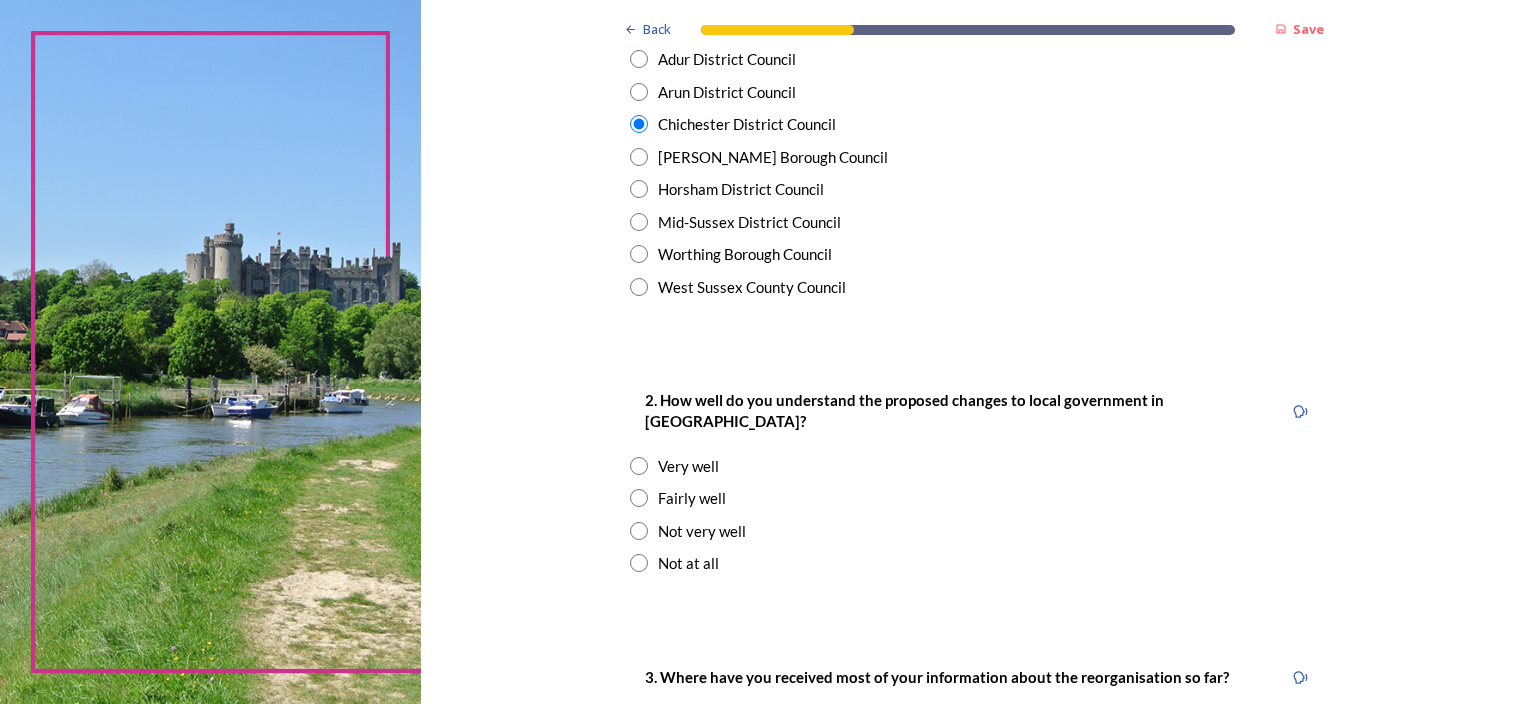 scroll, scrollTop: 500, scrollLeft: 0, axis: vertical 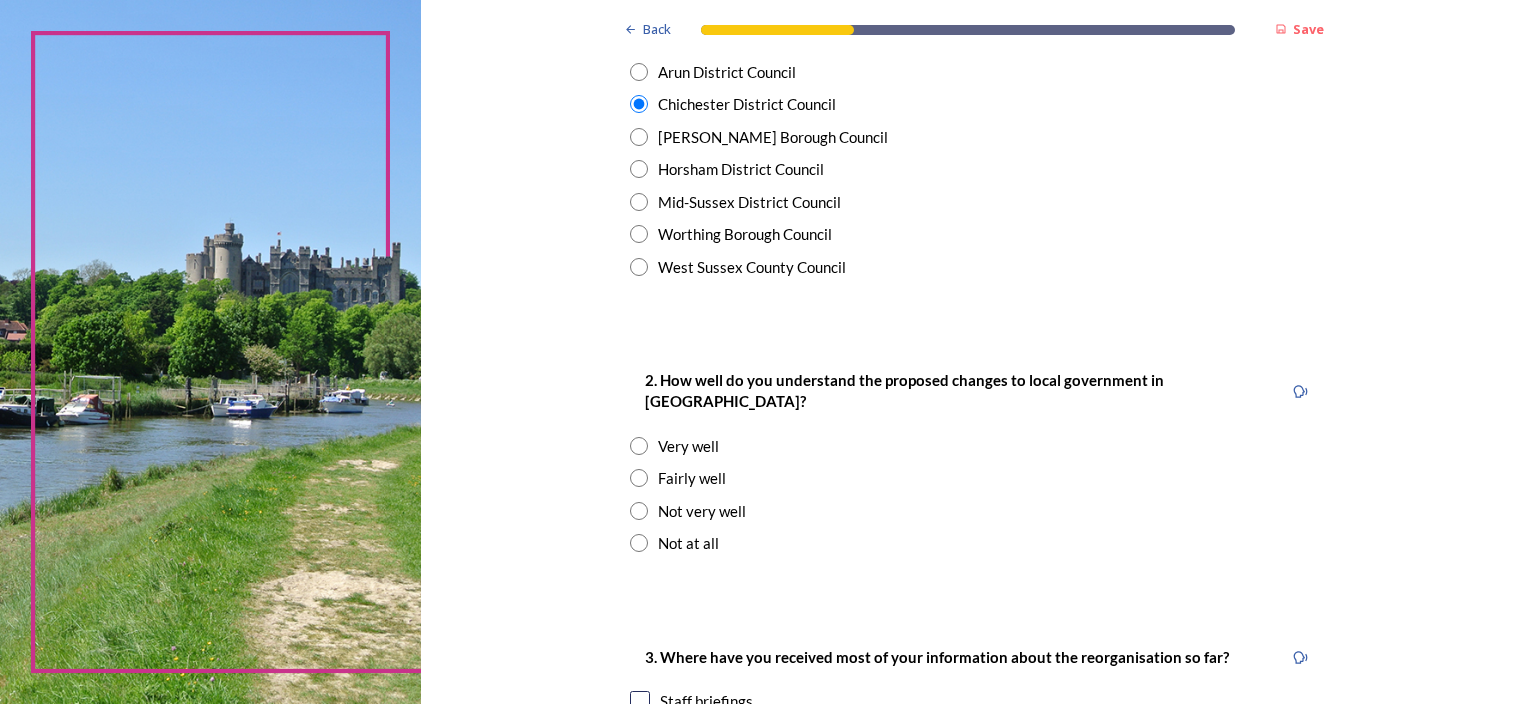 click on "Very well" at bounding box center [688, 446] 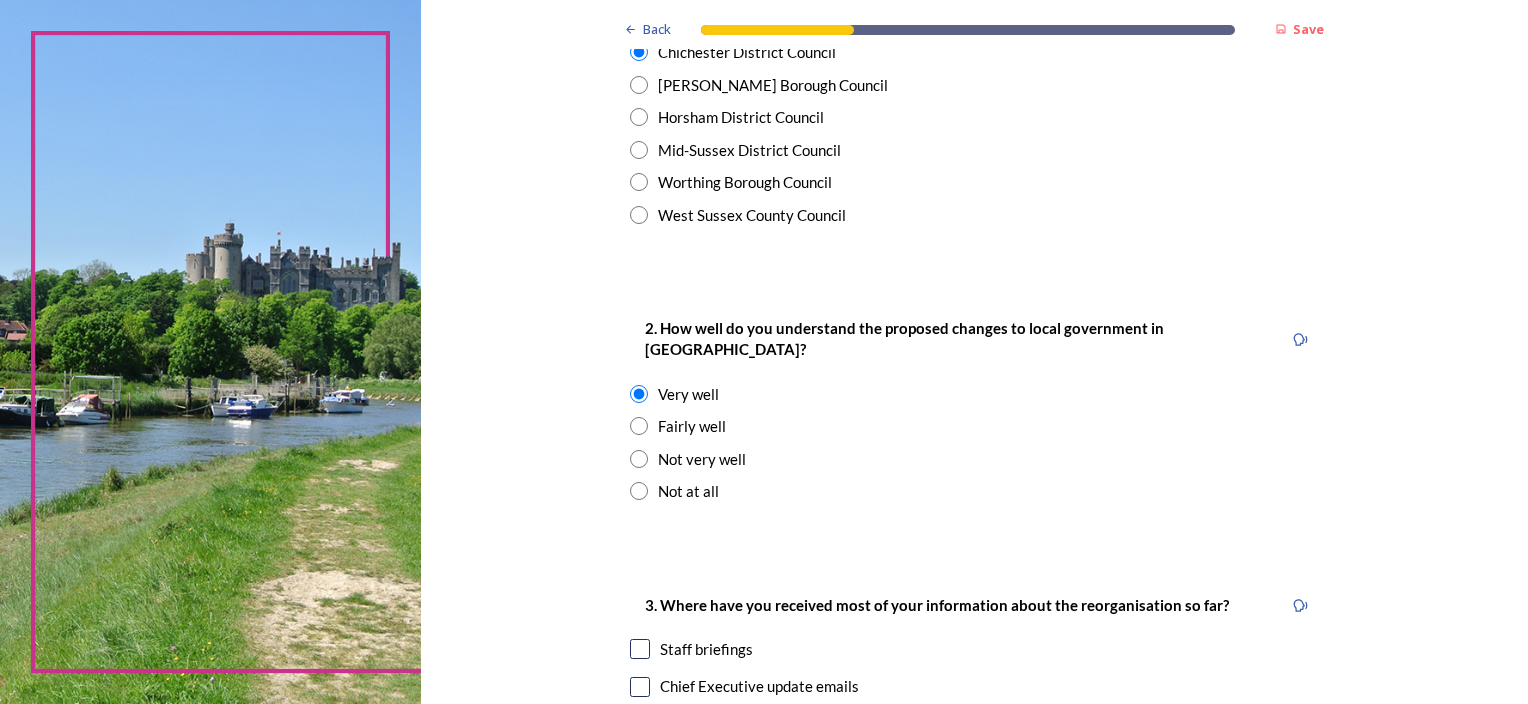 scroll, scrollTop: 600, scrollLeft: 0, axis: vertical 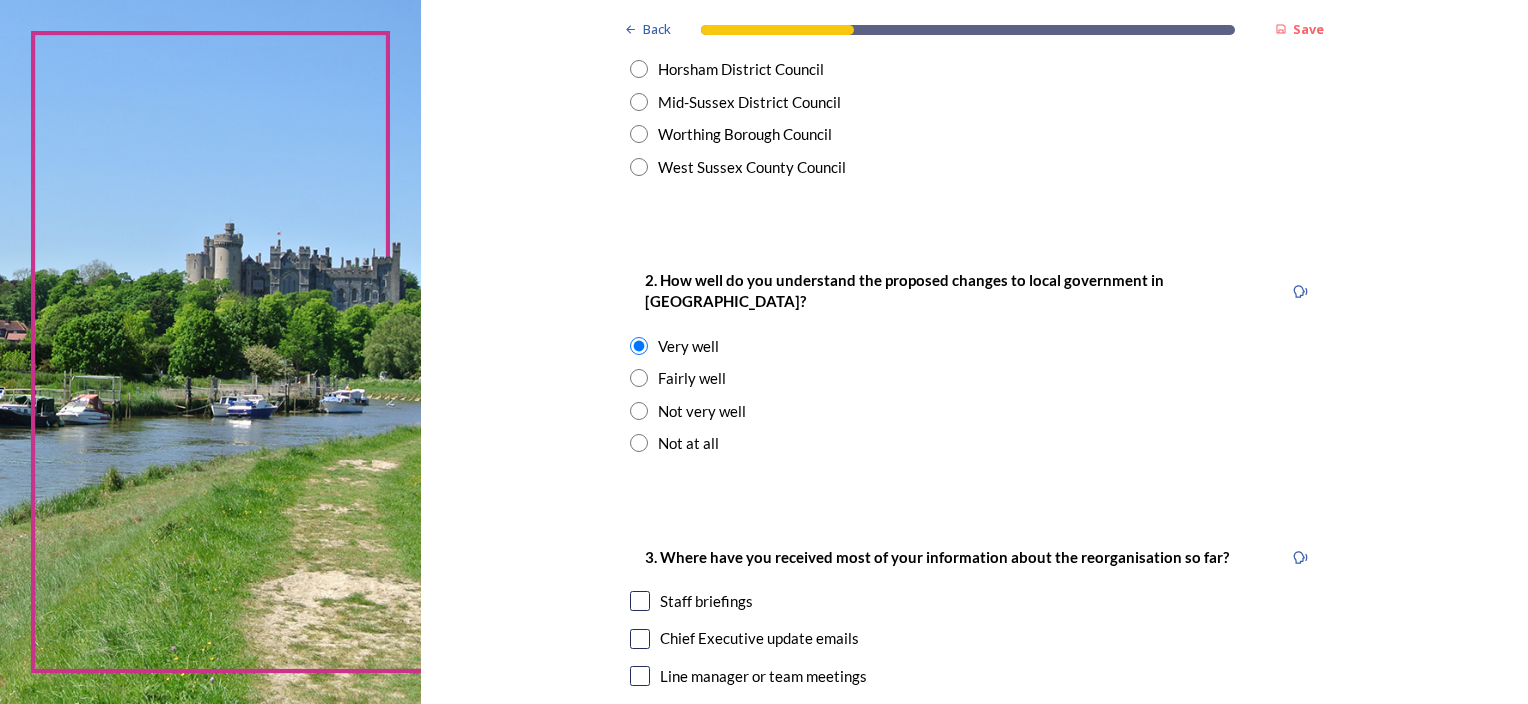click on "Staff briefings" at bounding box center [706, 601] 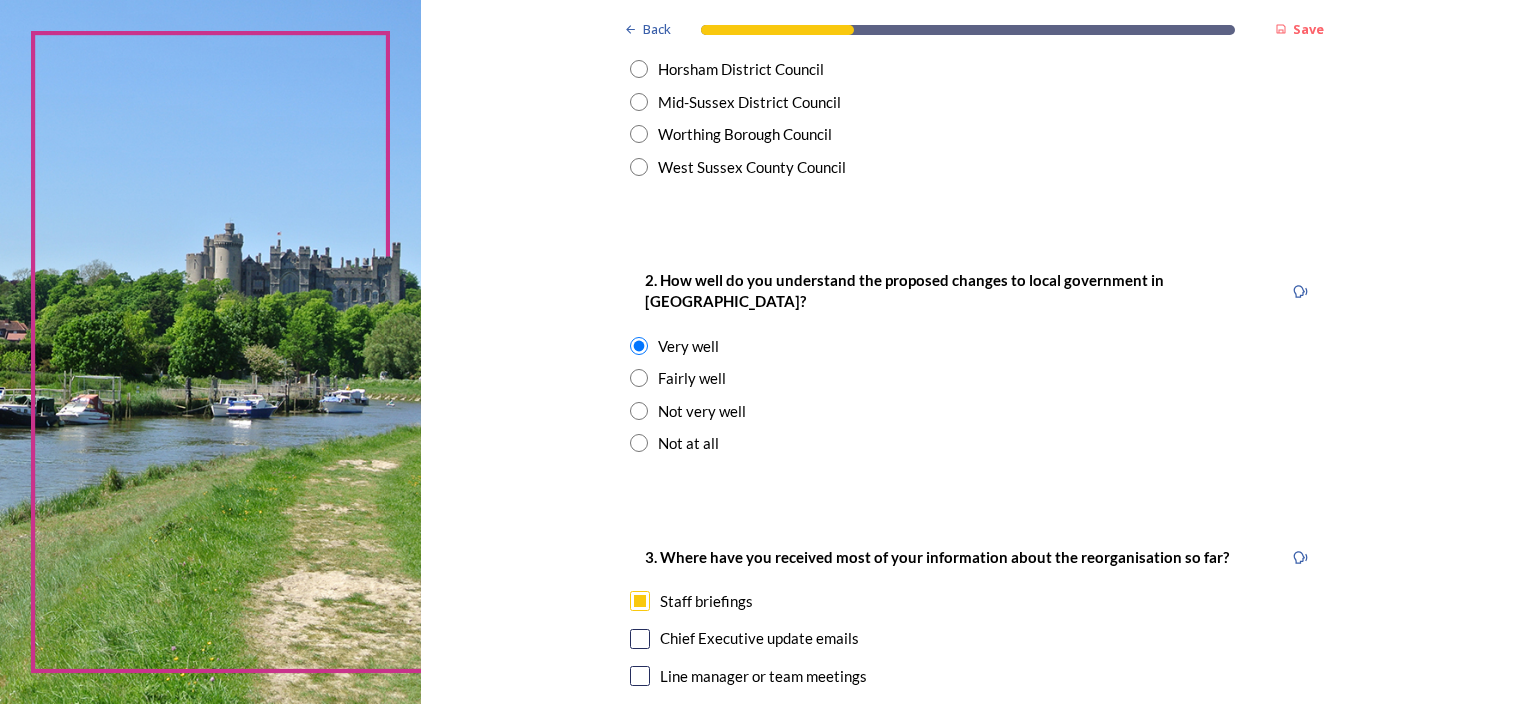 checkbox on "true" 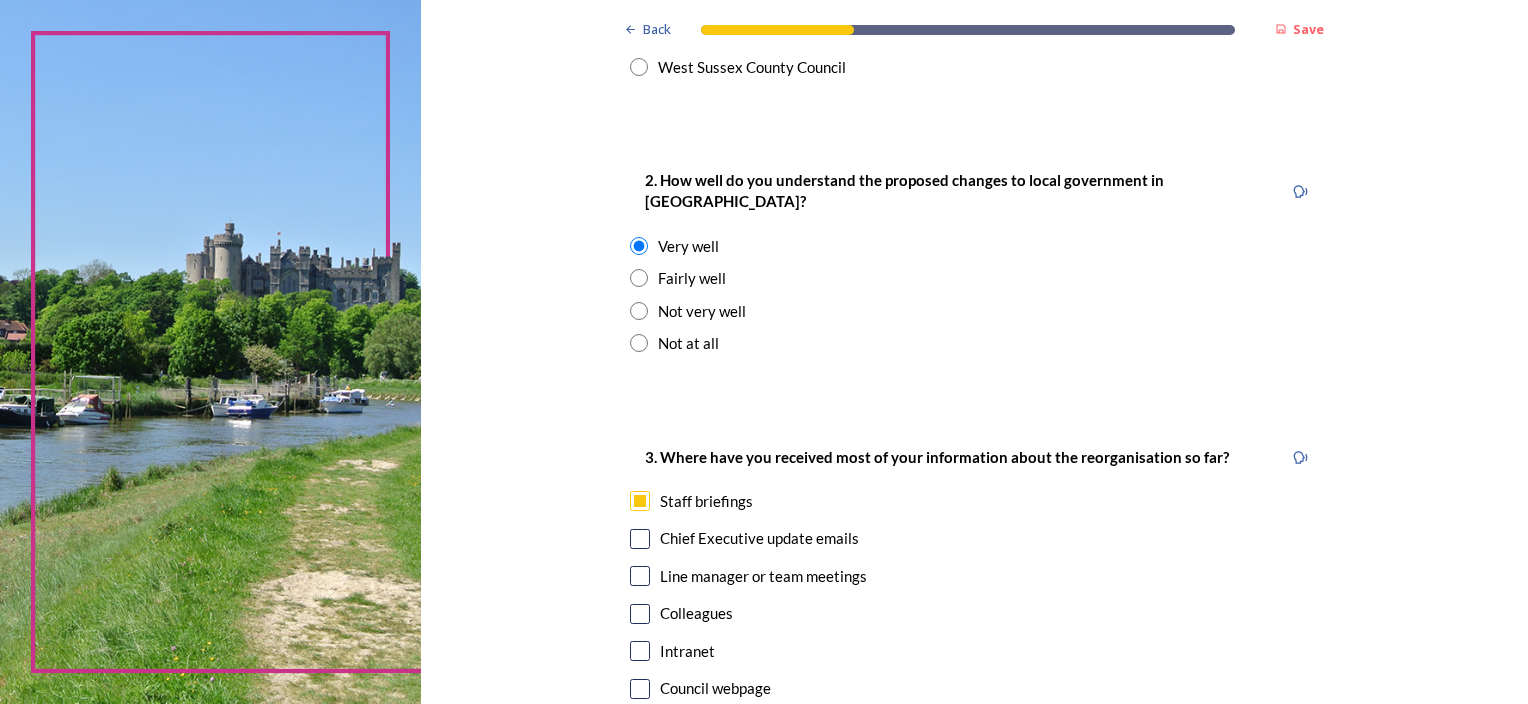 click at bounding box center [640, 539] 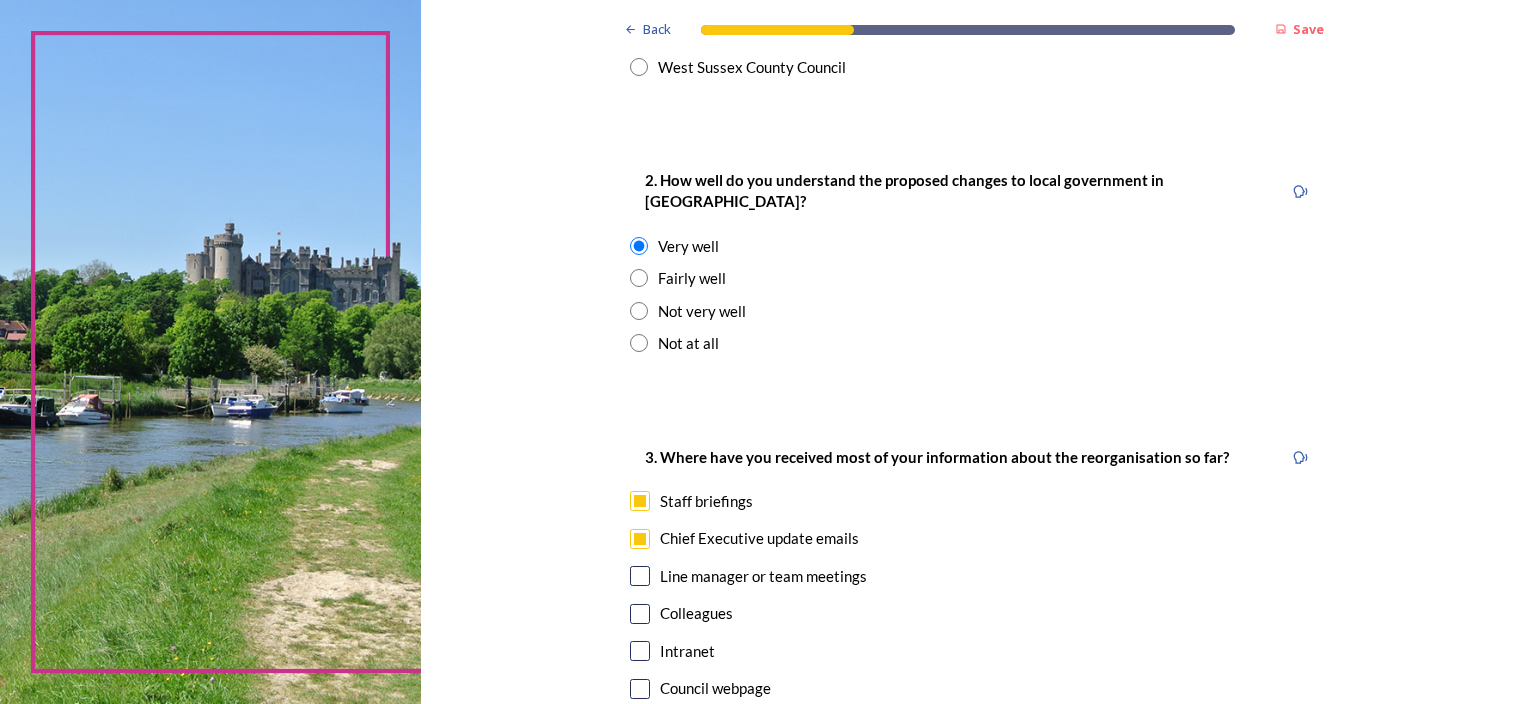 click at bounding box center [640, 576] 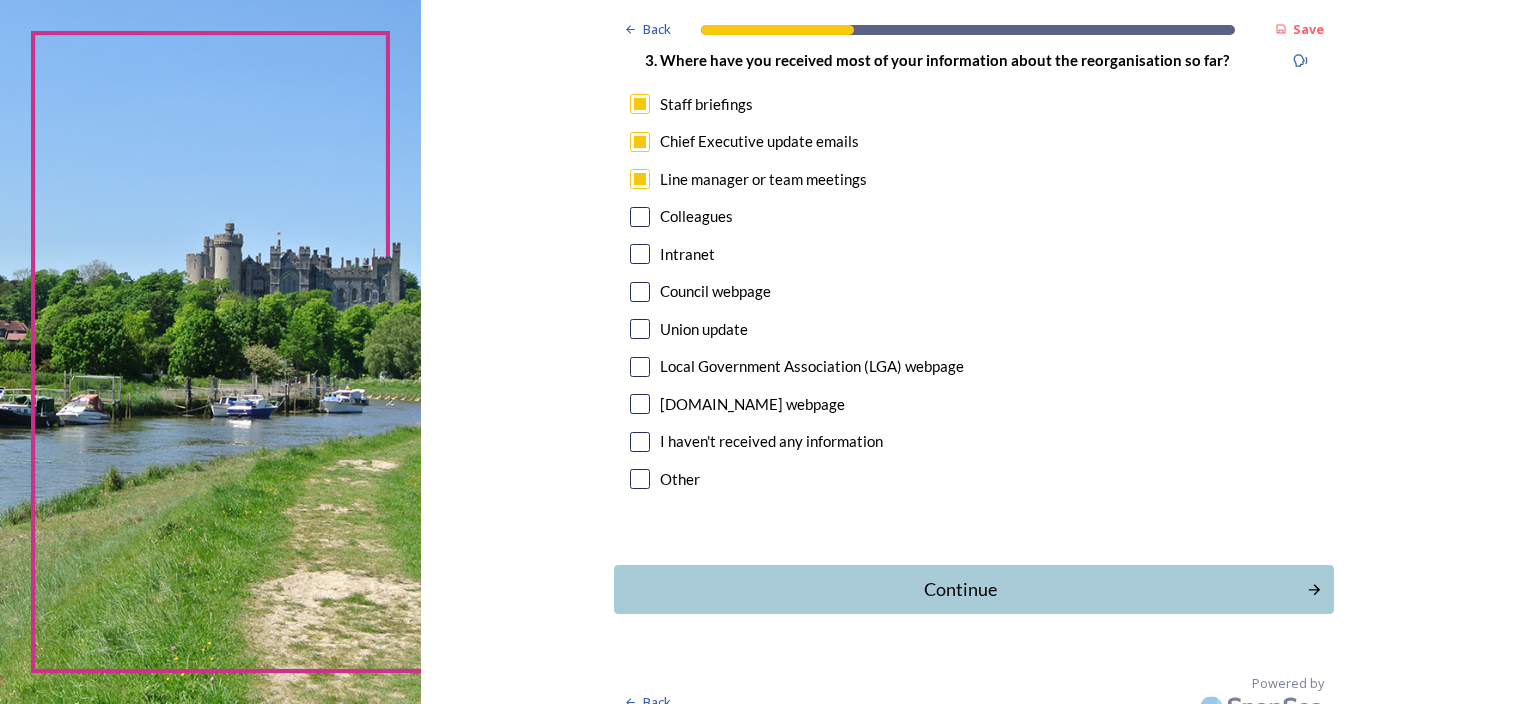 scroll, scrollTop: 1100, scrollLeft: 0, axis: vertical 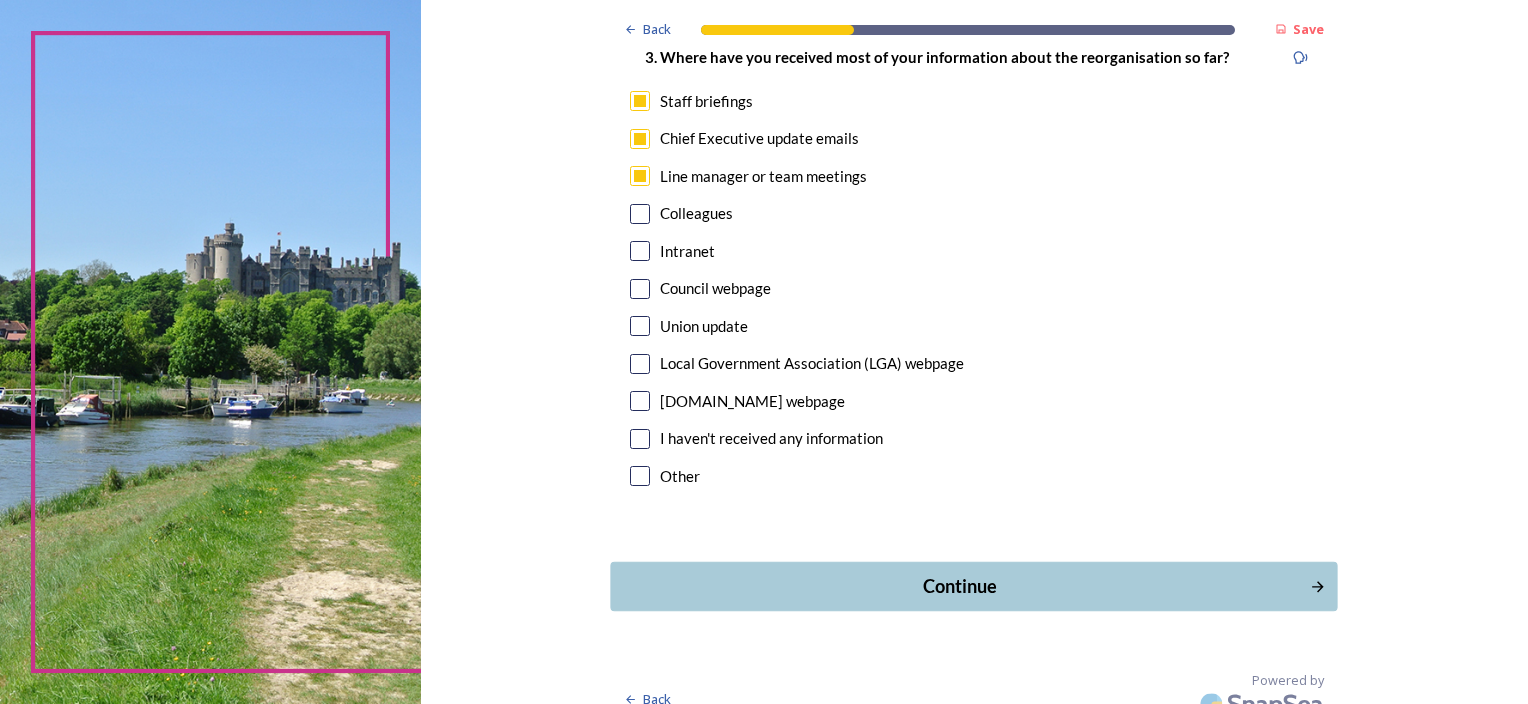 click on "Continue" at bounding box center (960, 586) 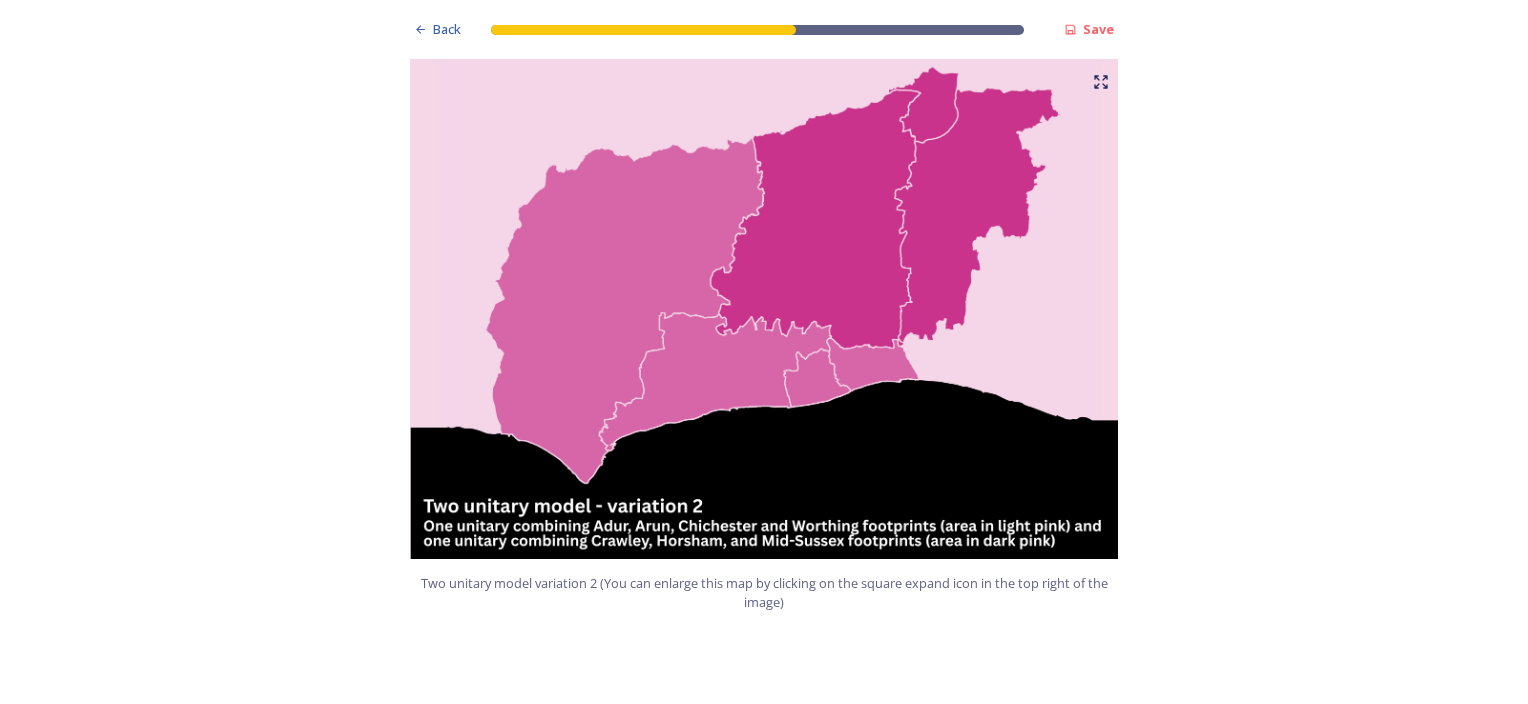 scroll, scrollTop: 2600, scrollLeft: 0, axis: vertical 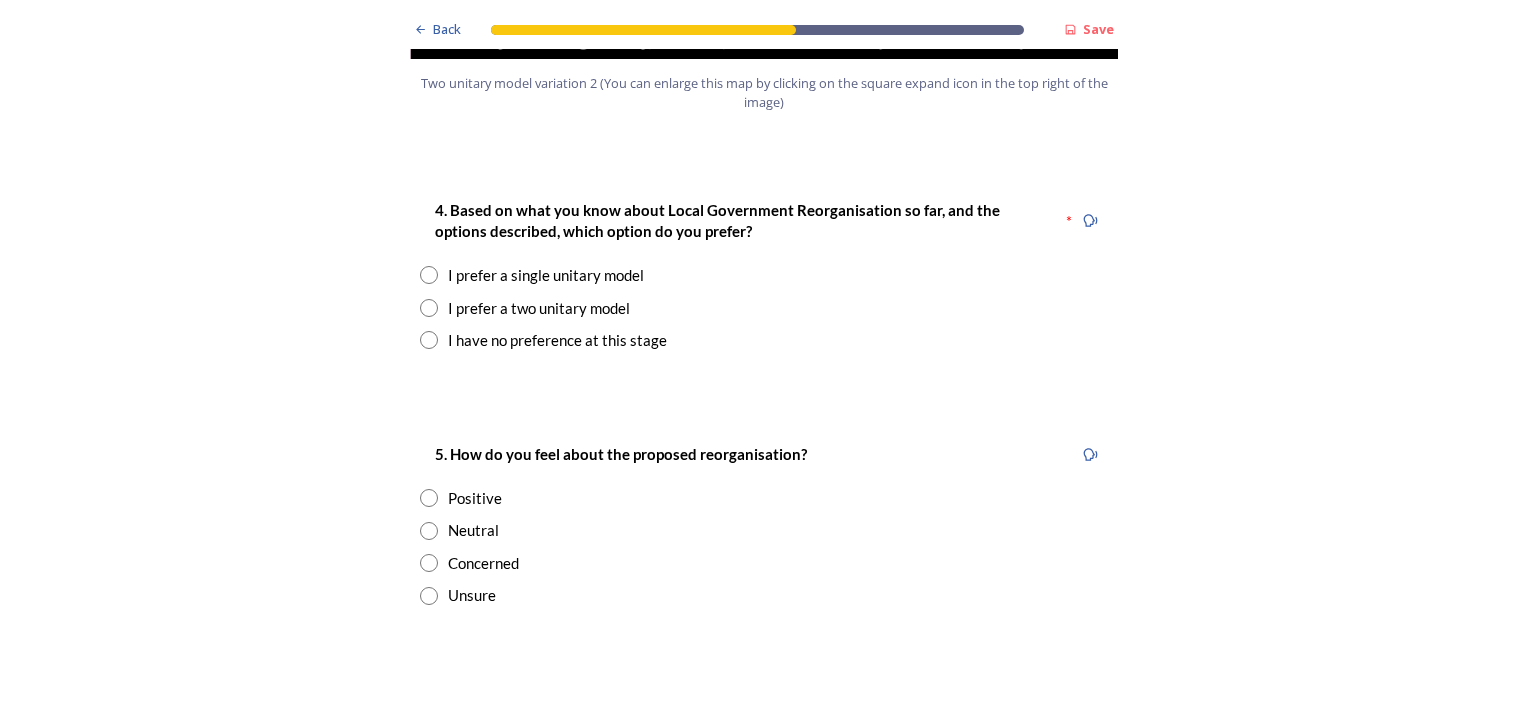 click on "I prefer a two unitary model" at bounding box center [539, 308] 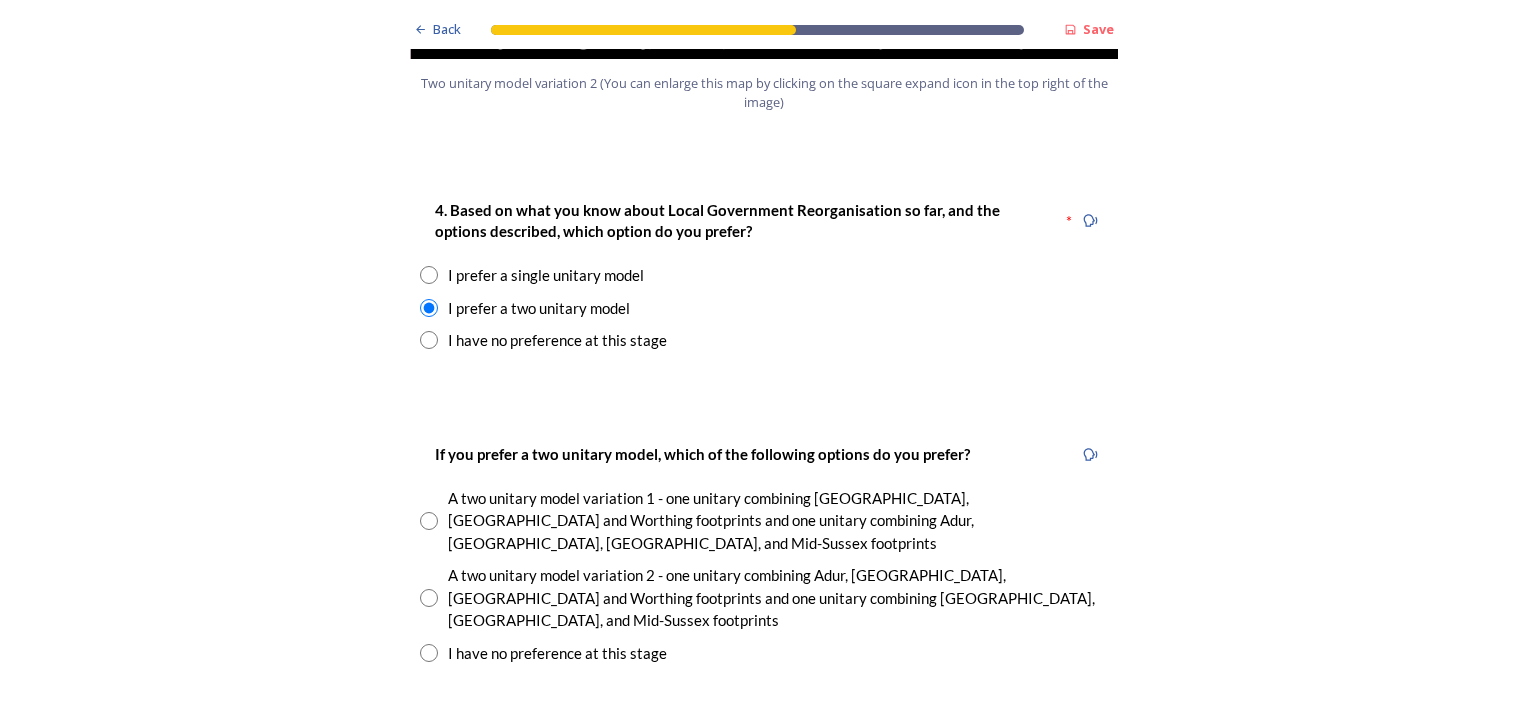 click at bounding box center (429, 521) 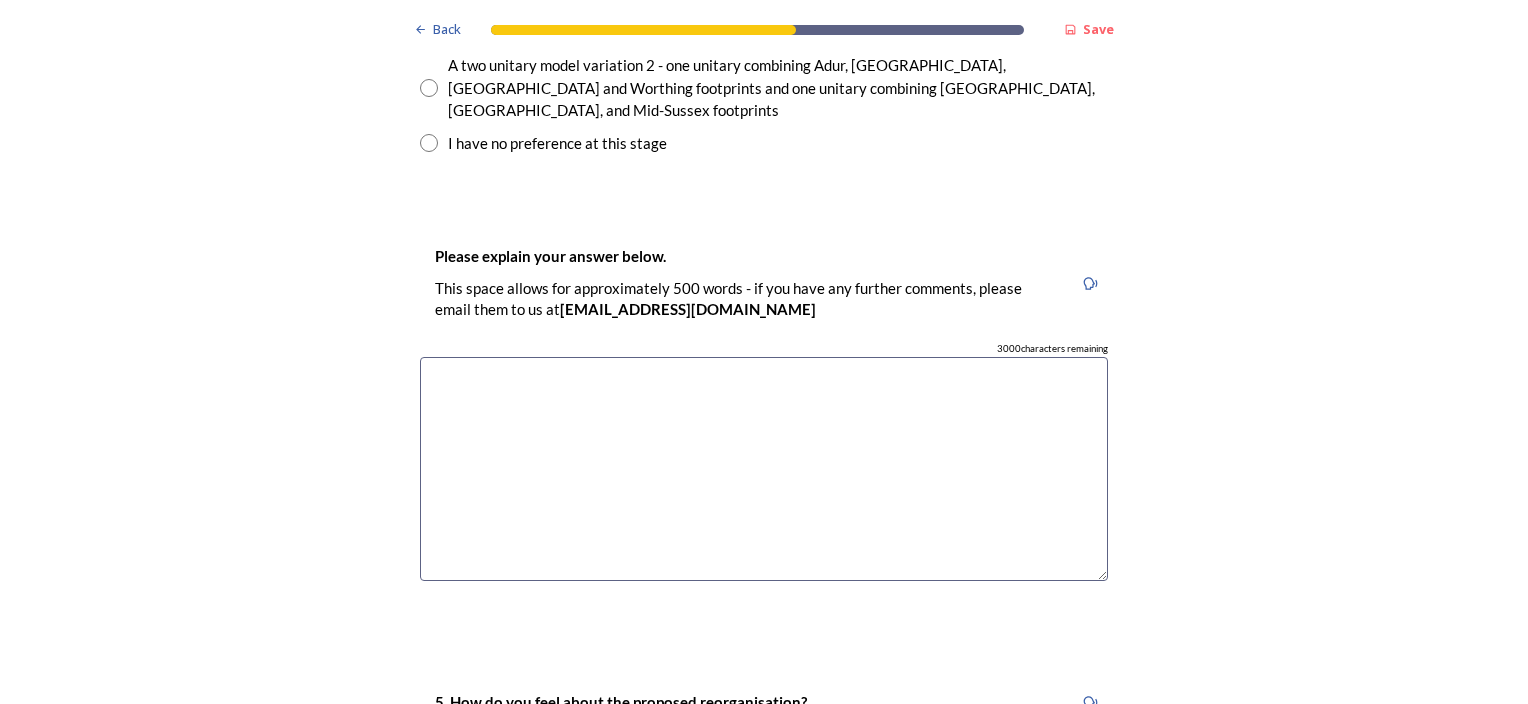 scroll, scrollTop: 3300, scrollLeft: 0, axis: vertical 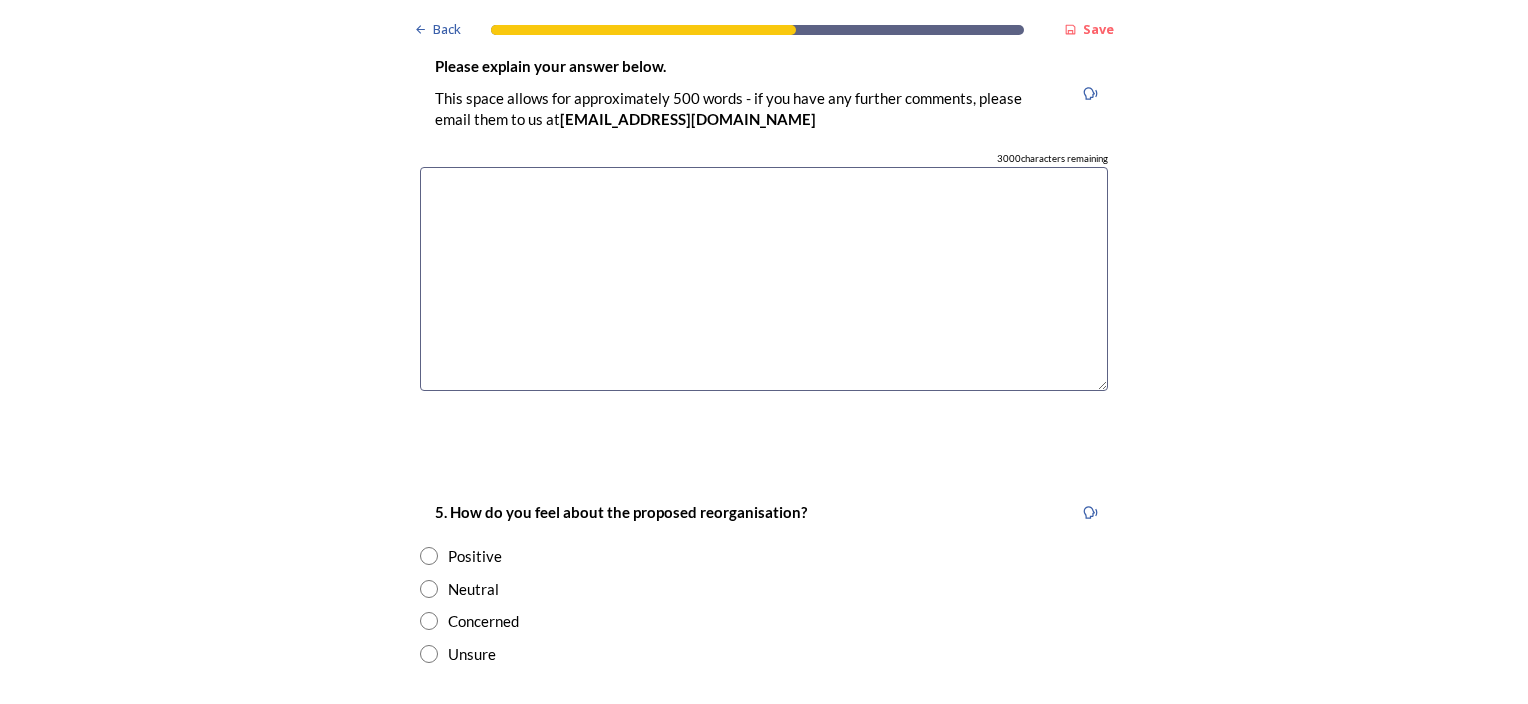 click on "Neutral" at bounding box center [473, 589] 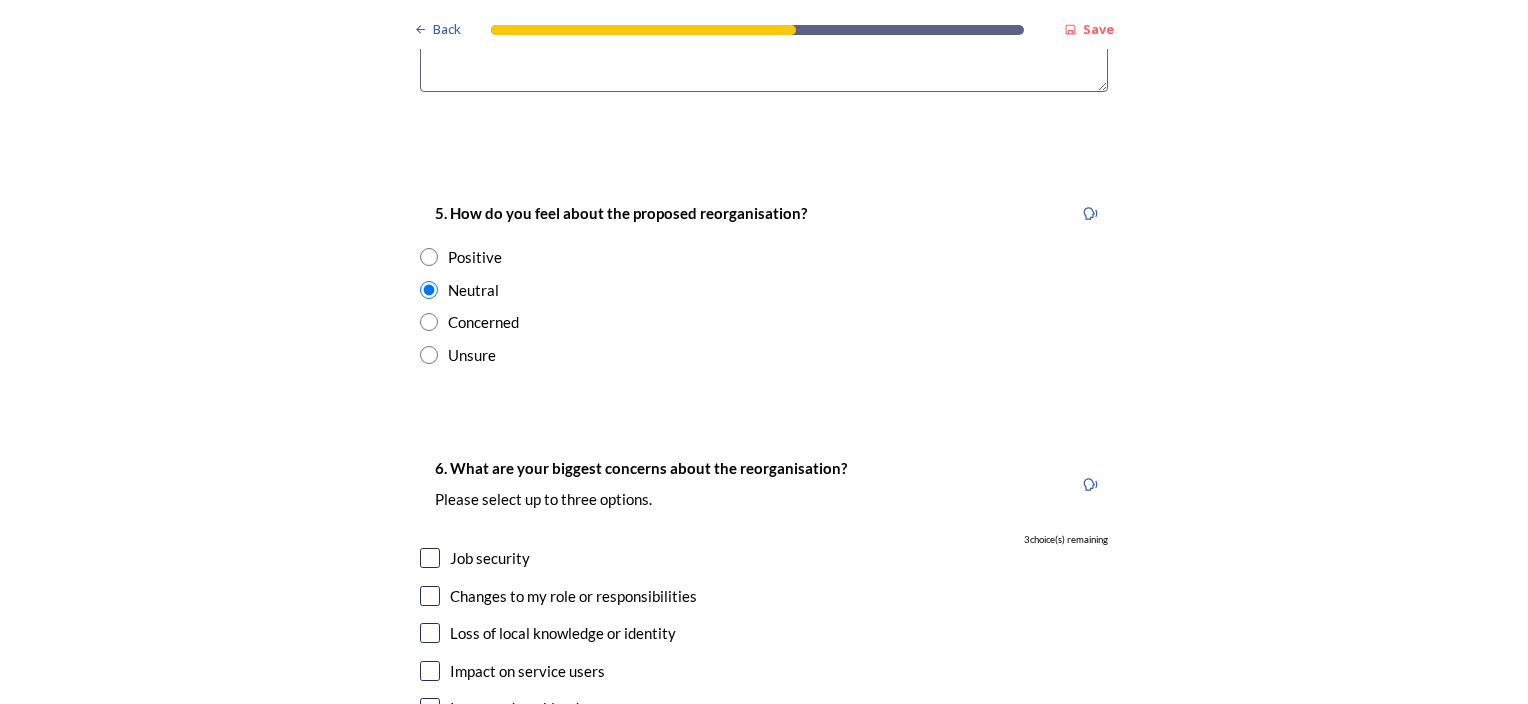 scroll, scrollTop: 3600, scrollLeft: 0, axis: vertical 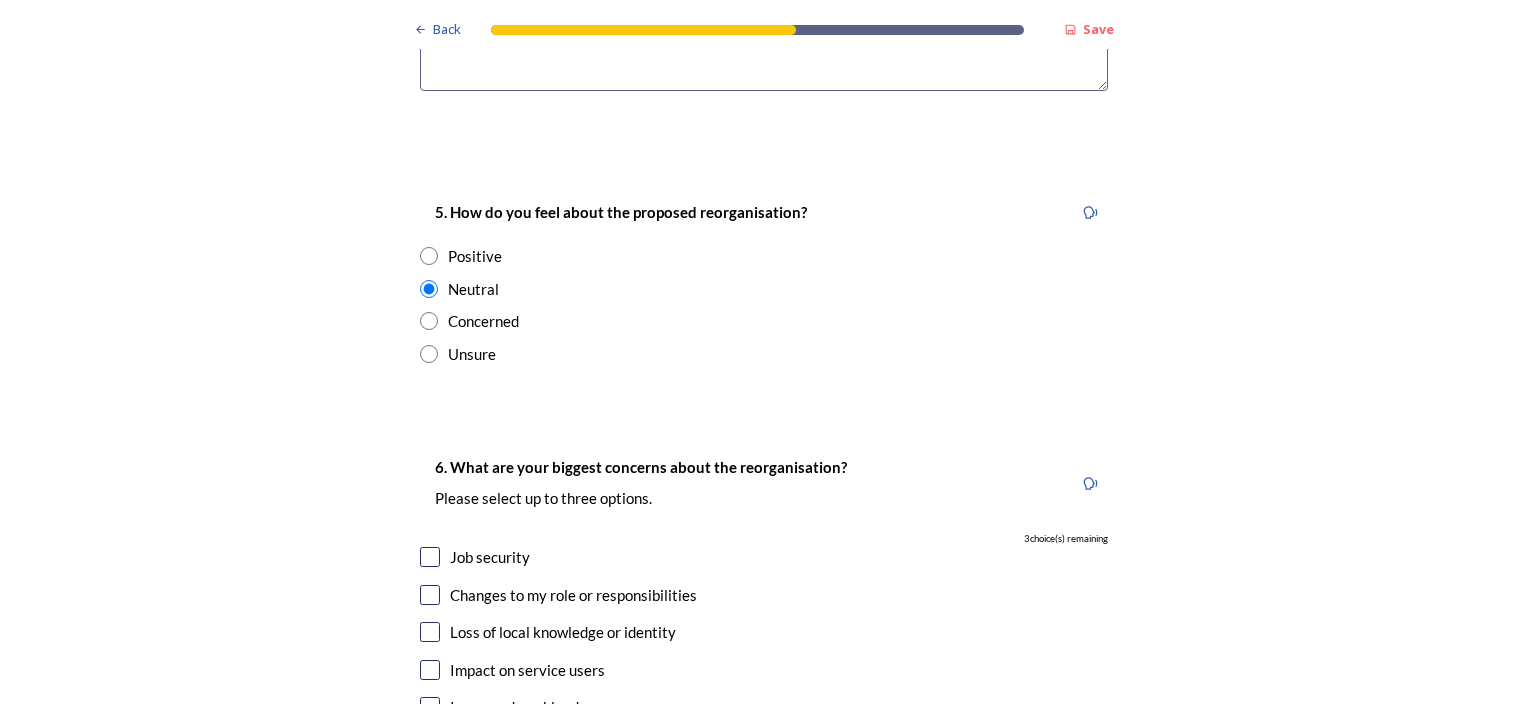 click on "Changes to my role or responsibilities" at bounding box center [573, 595] 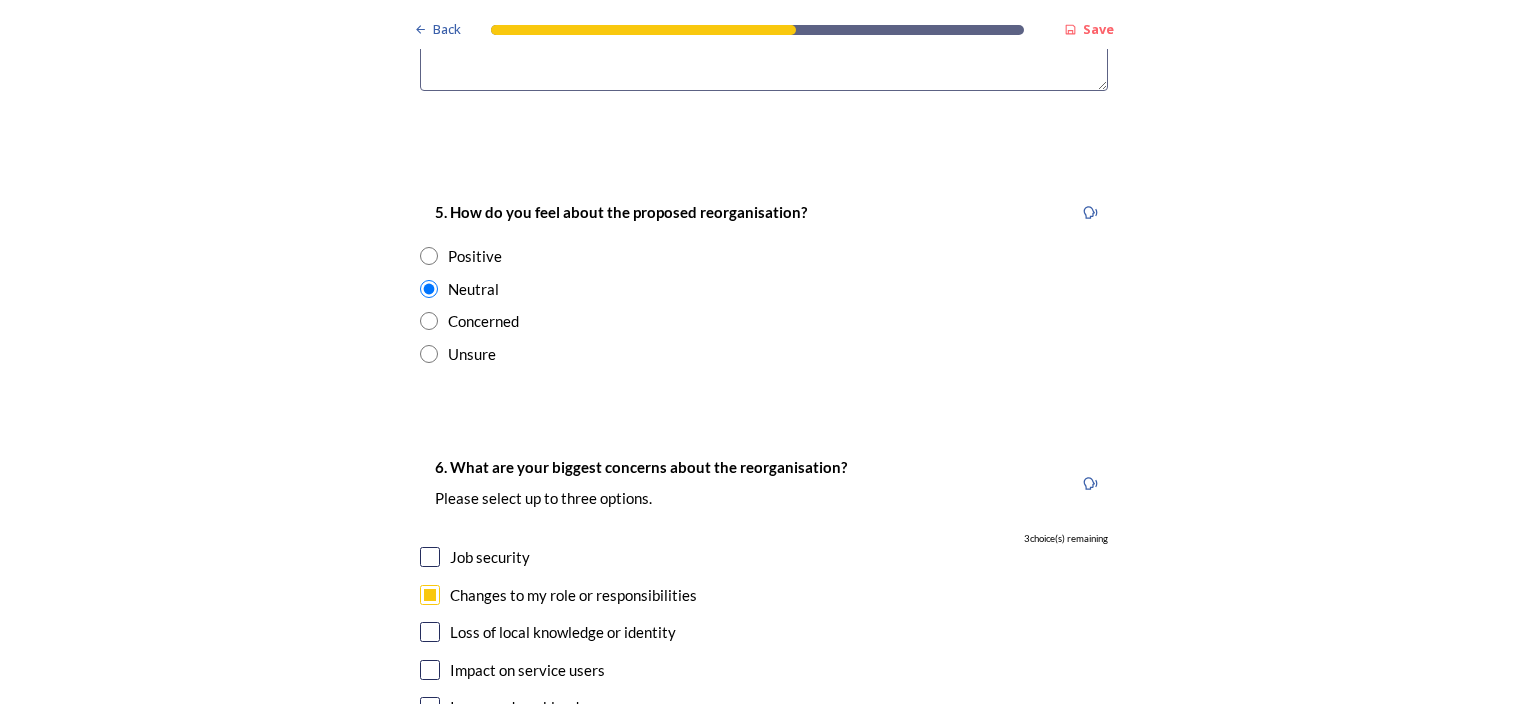checkbox on "true" 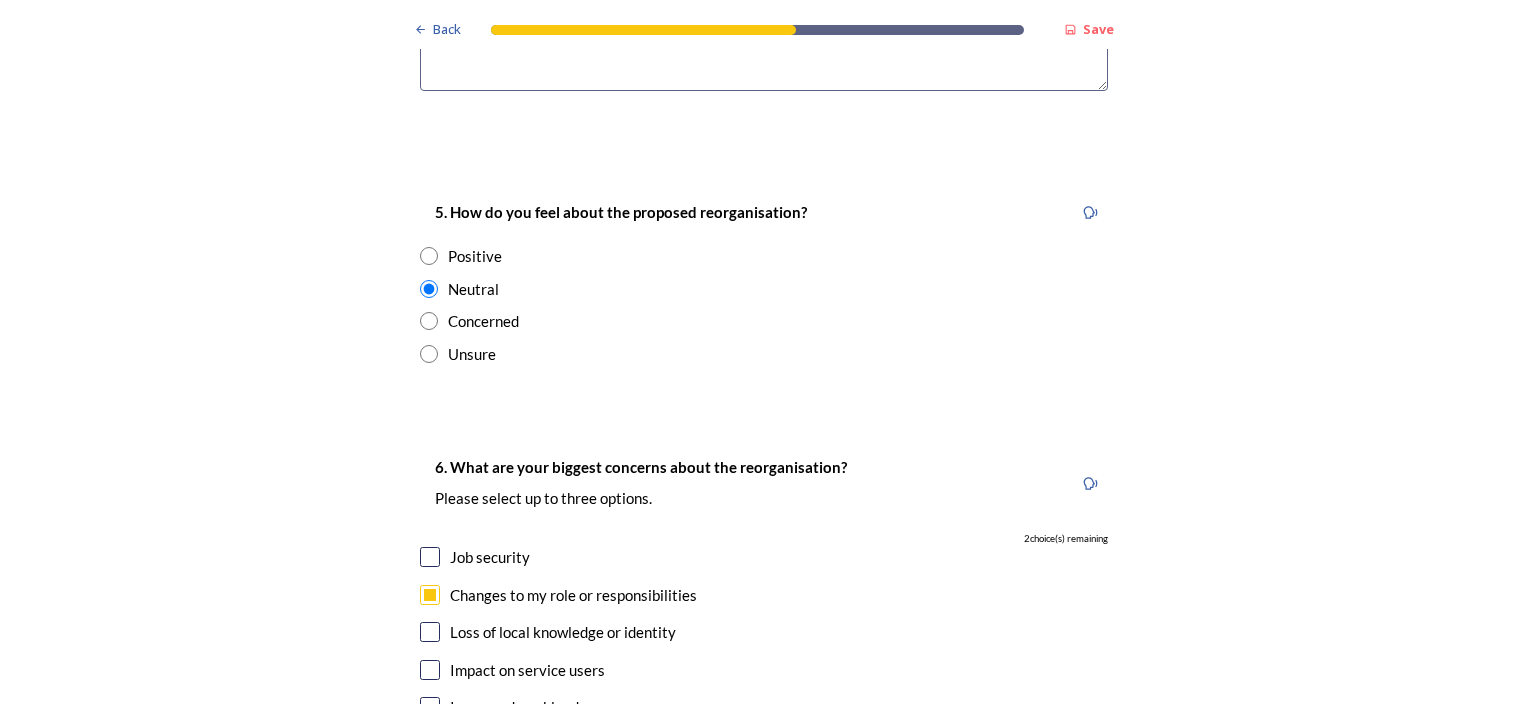 click at bounding box center [430, 632] 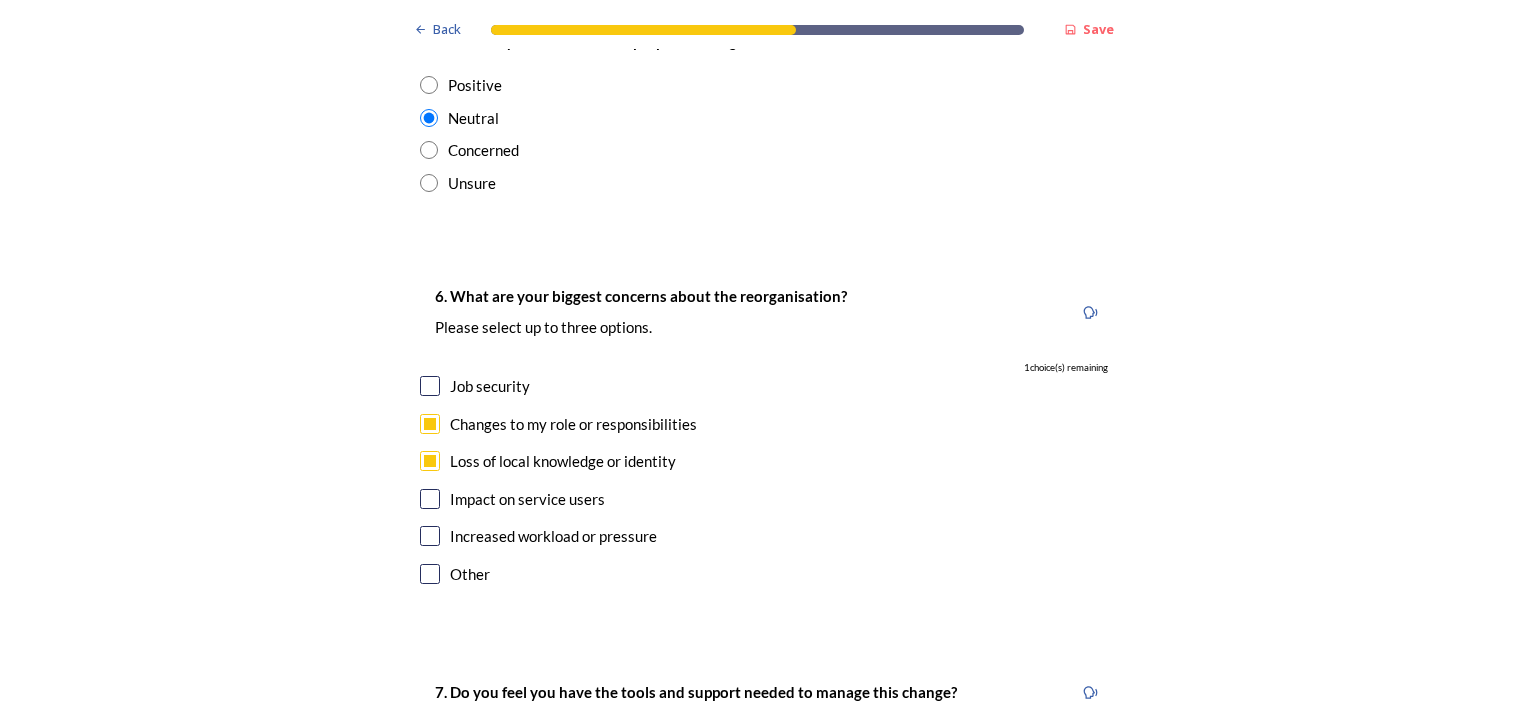 scroll, scrollTop: 3900, scrollLeft: 0, axis: vertical 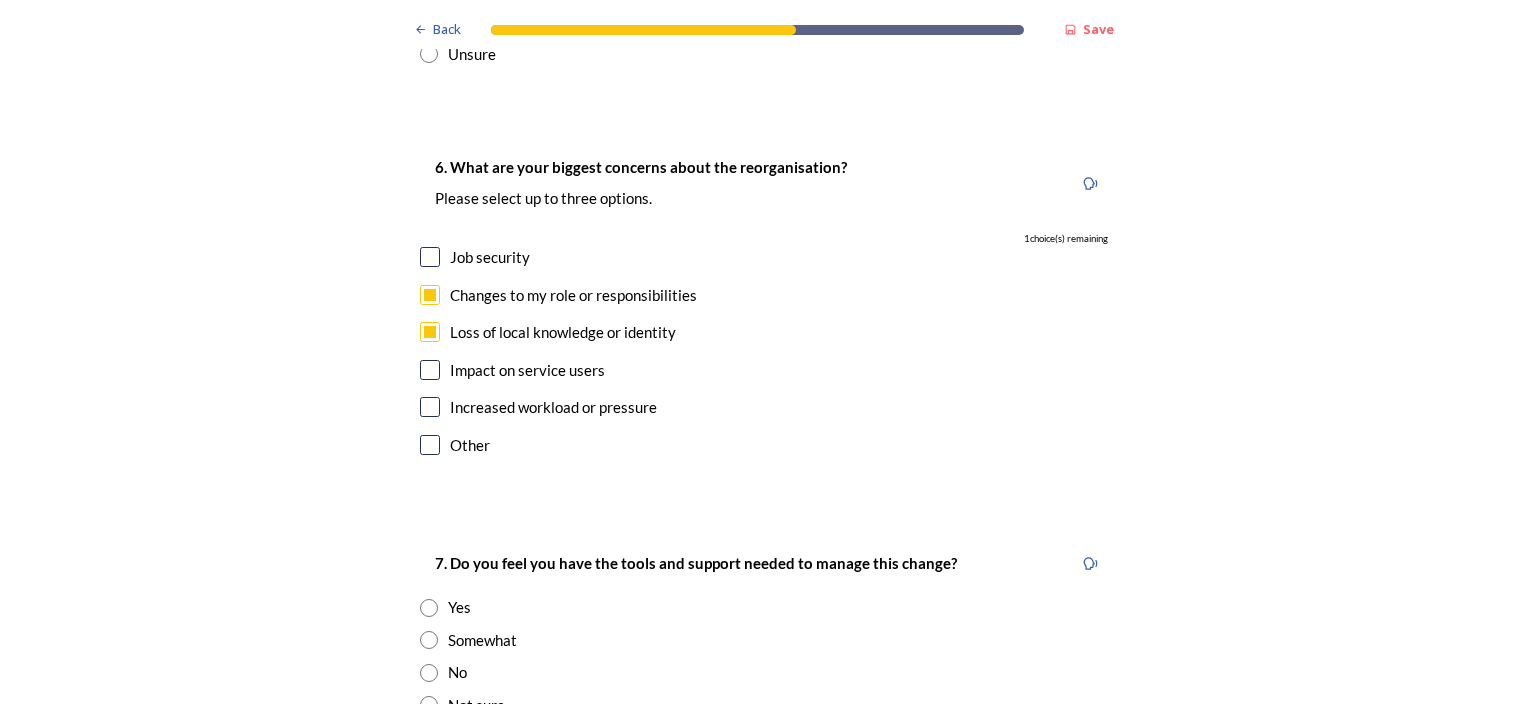 click on "Not sure" at bounding box center [476, 705] 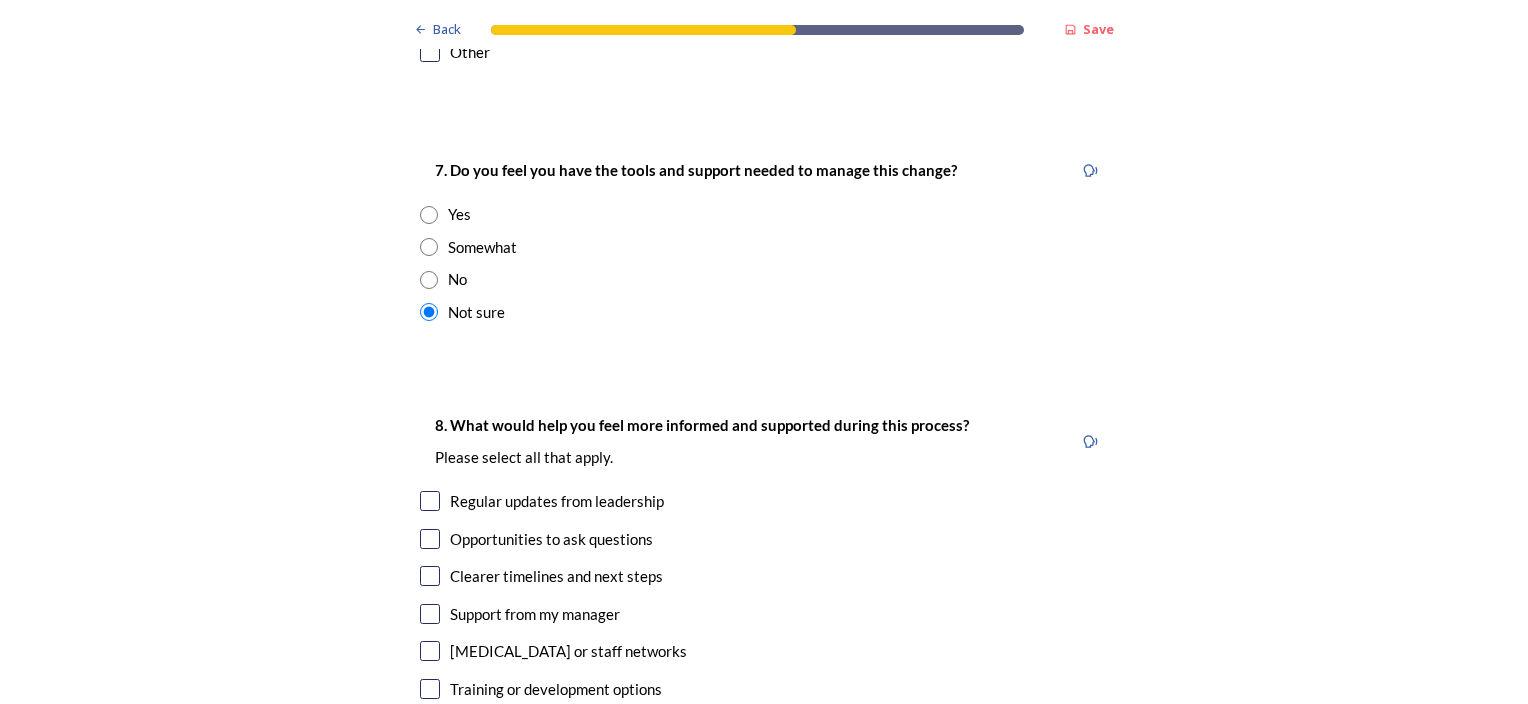 scroll, scrollTop: 4300, scrollLeft: 0, axis: vertical 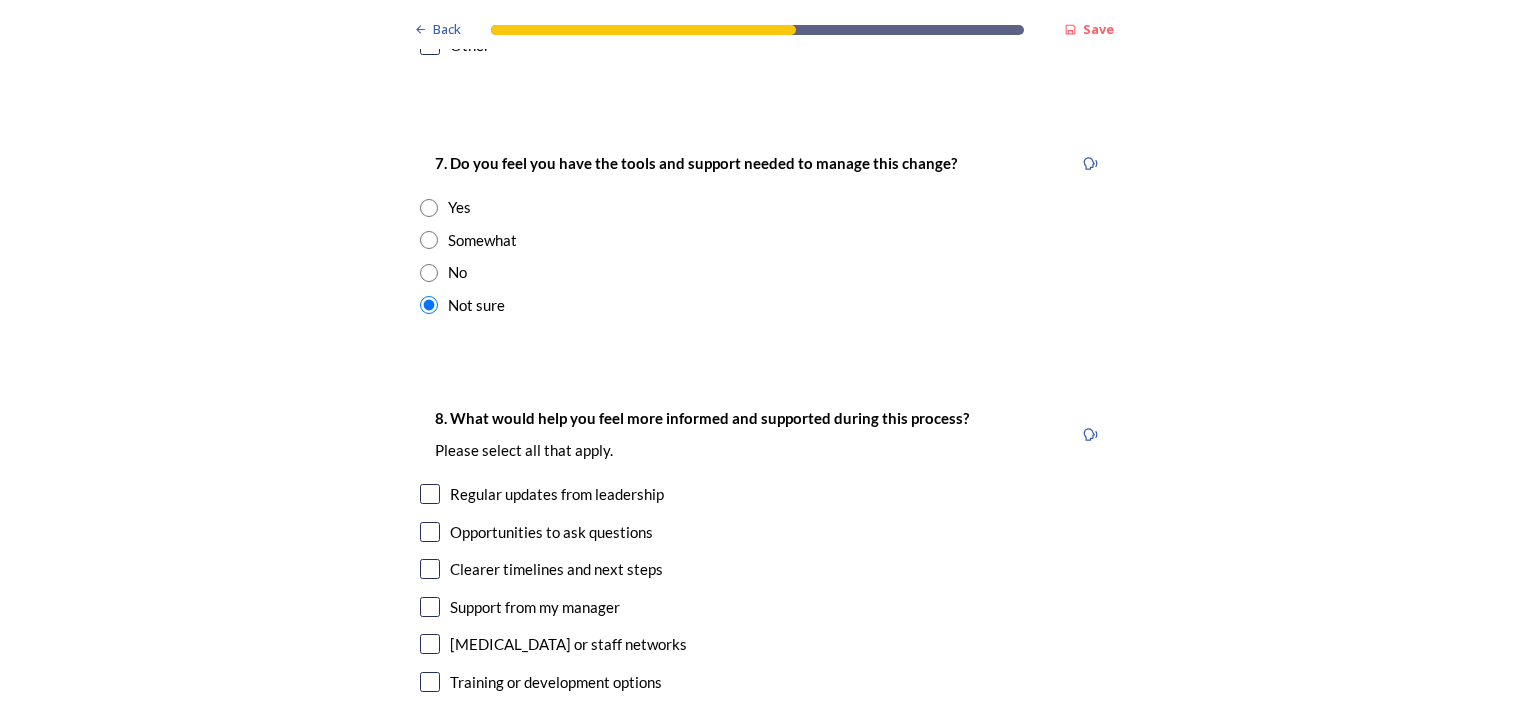 click at bounding box center [430, 569] 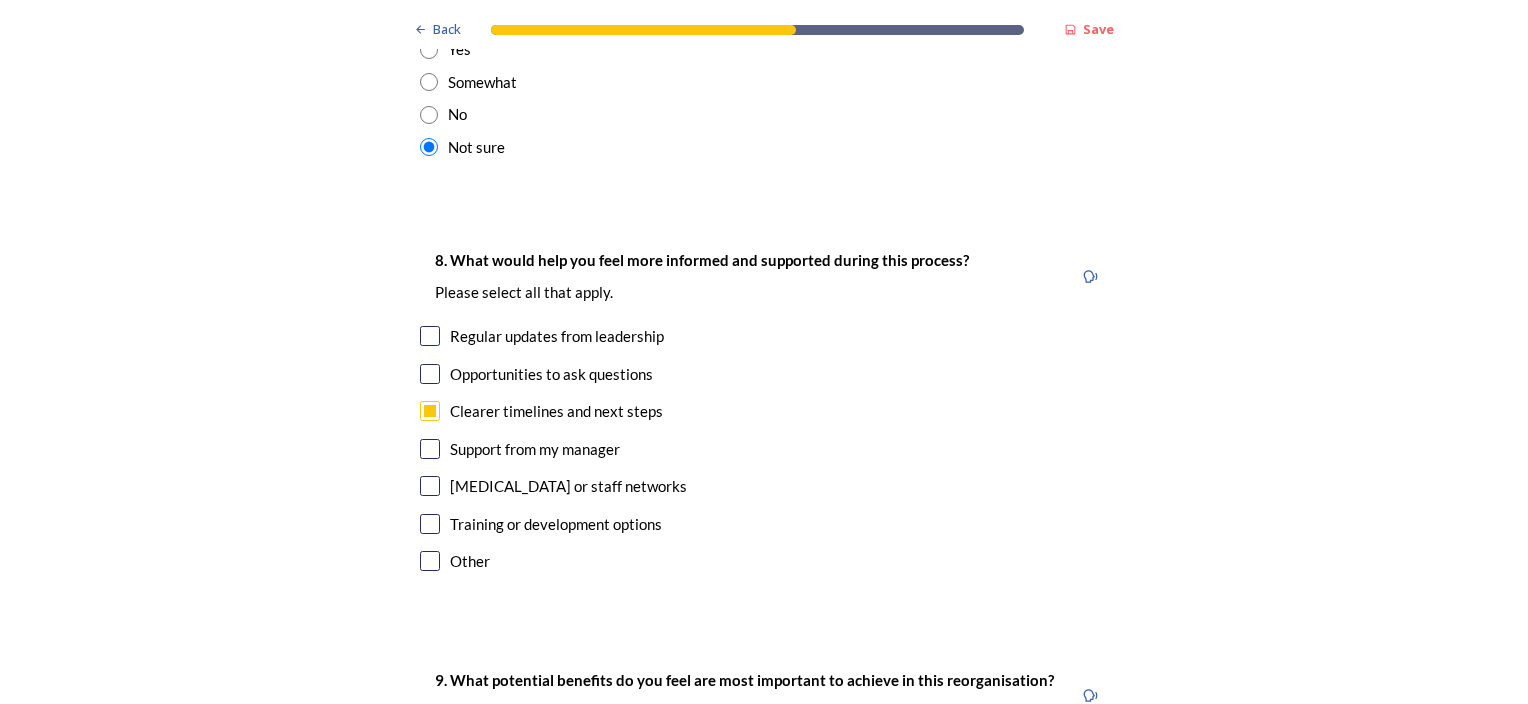 scroll, scrollTop: 4500, scrollLeft: 0, axis: vertical 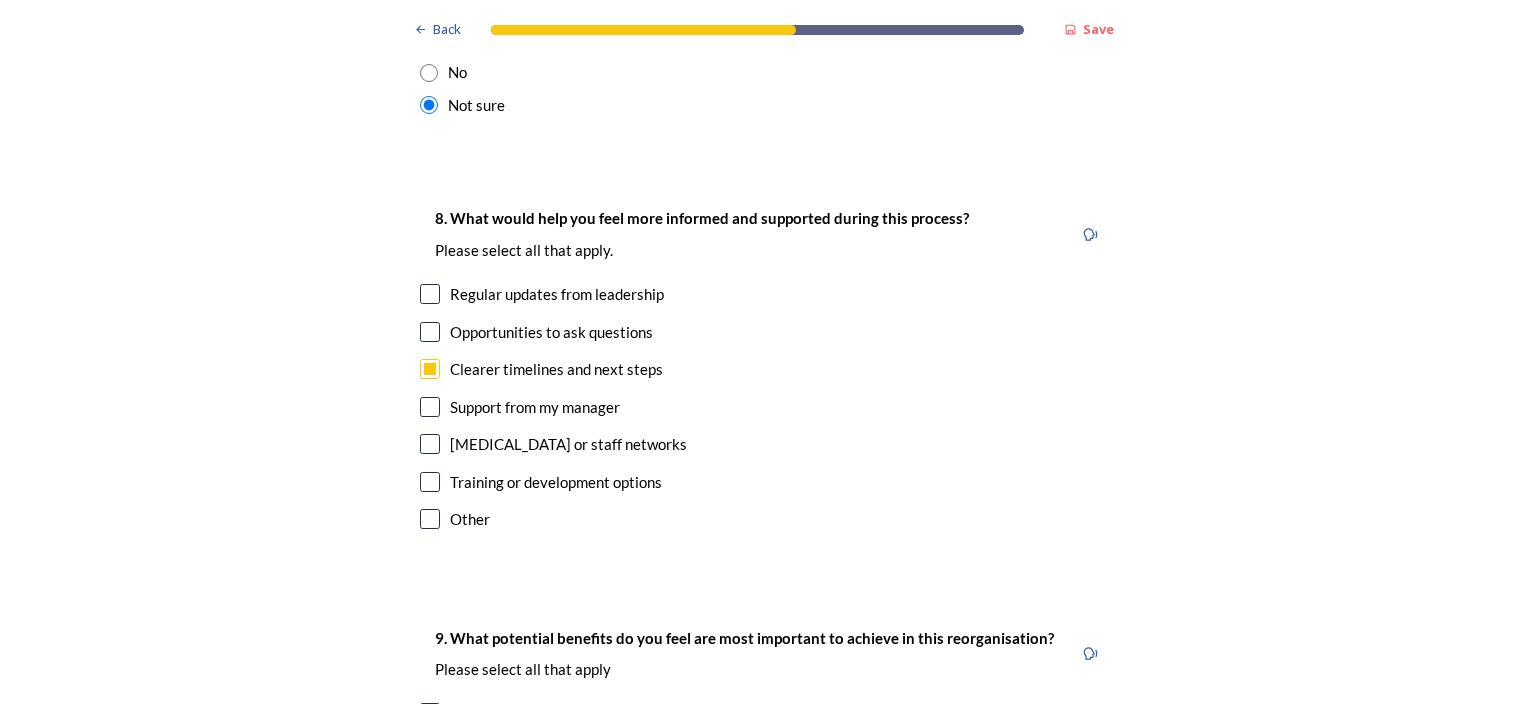 click at bounding box center [430, 369] 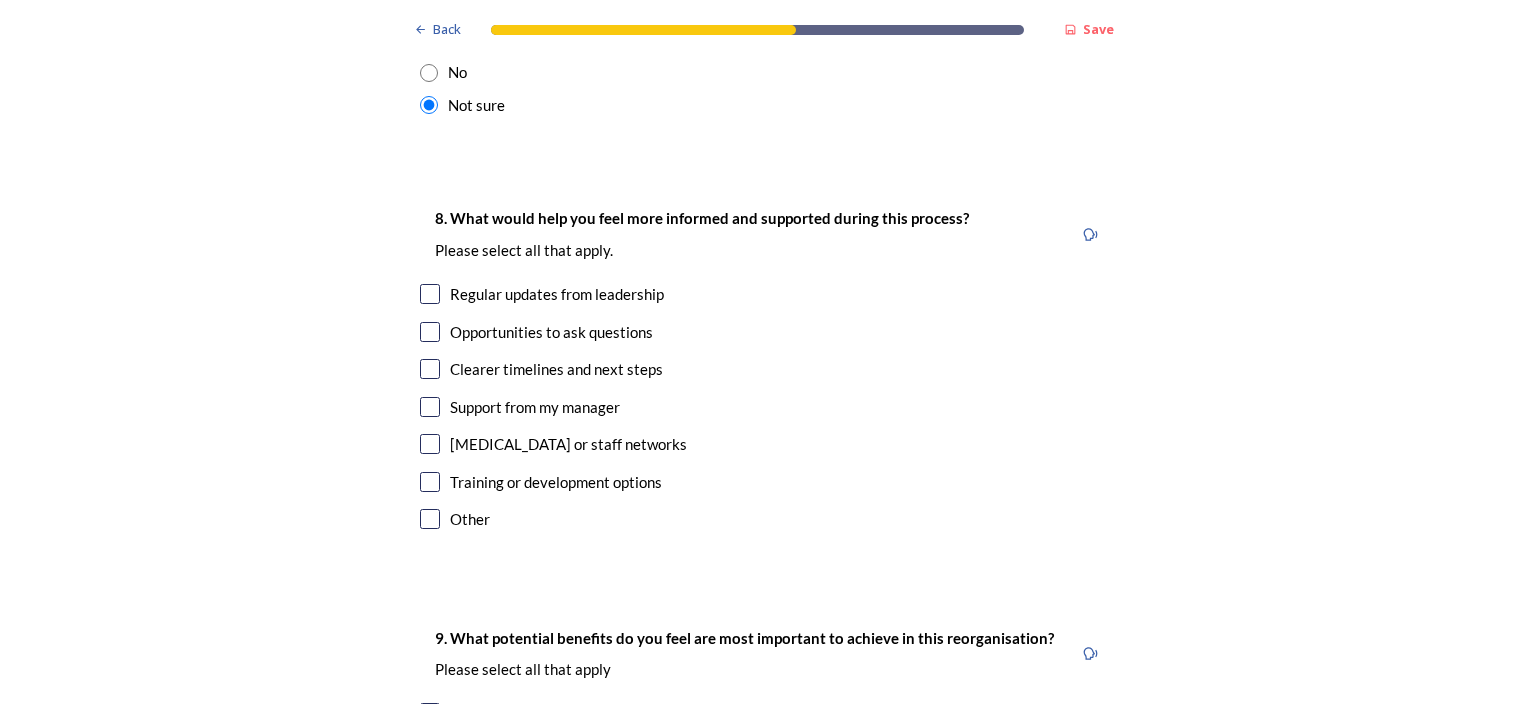 click at bounding box center (430, 444) 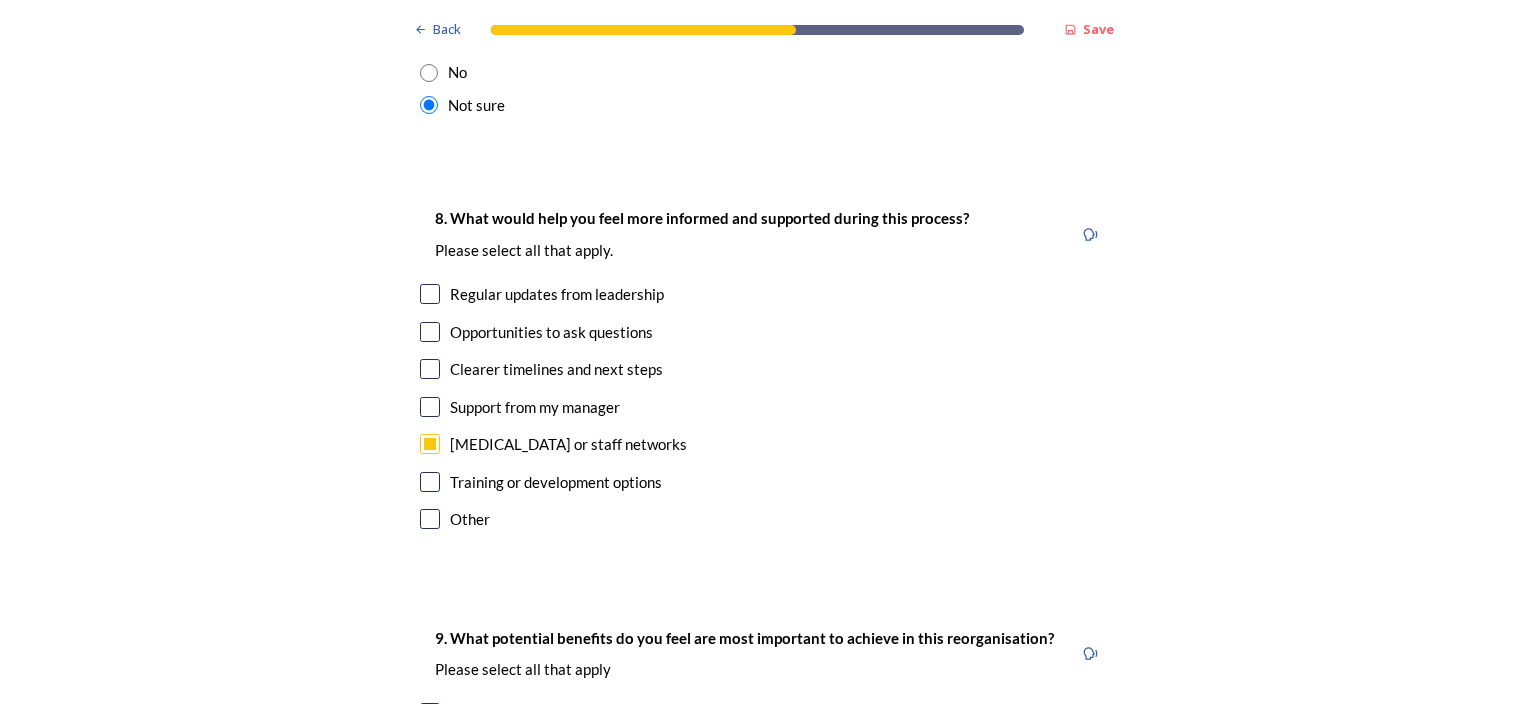 click at bounding box center [430, 482] 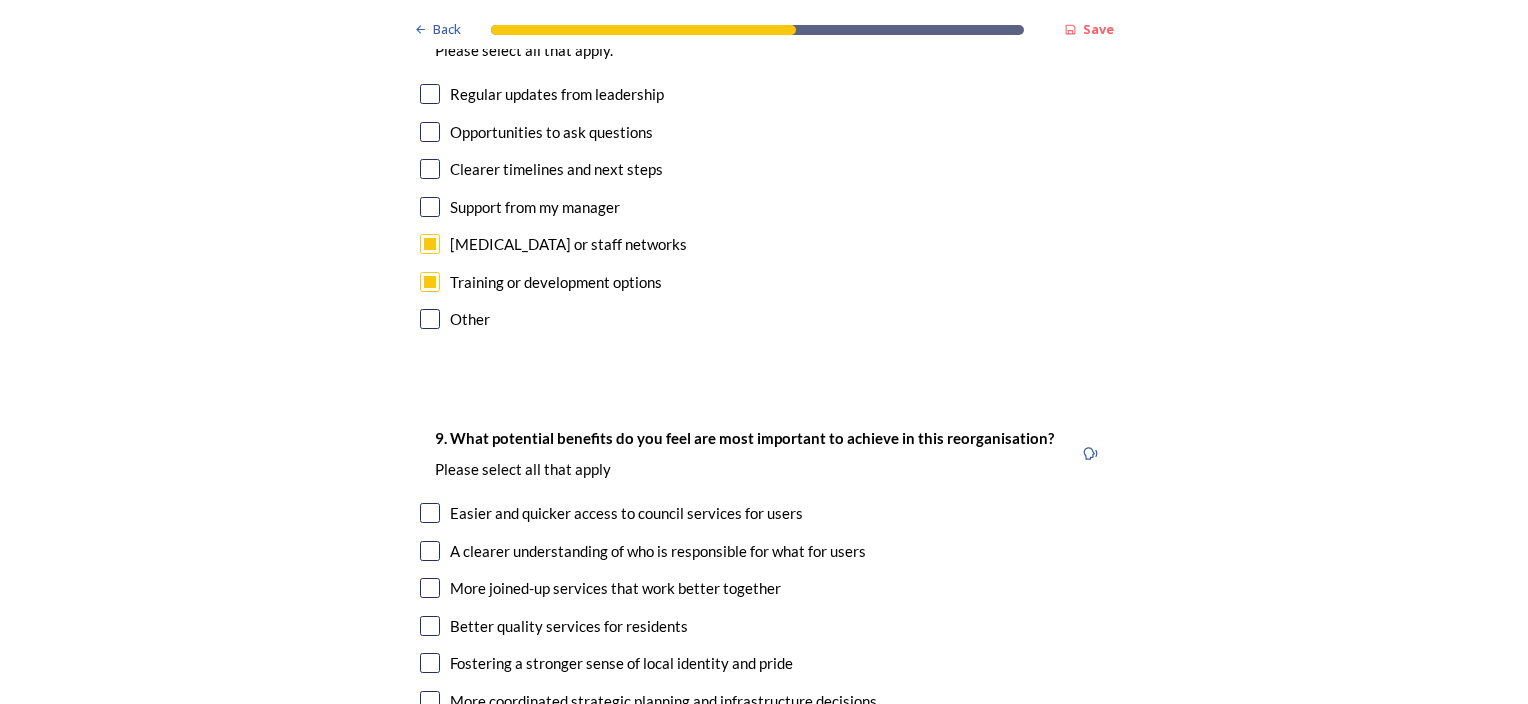 scroll, scrollTop: 4800, scrollLeft: 0, axis: vertical 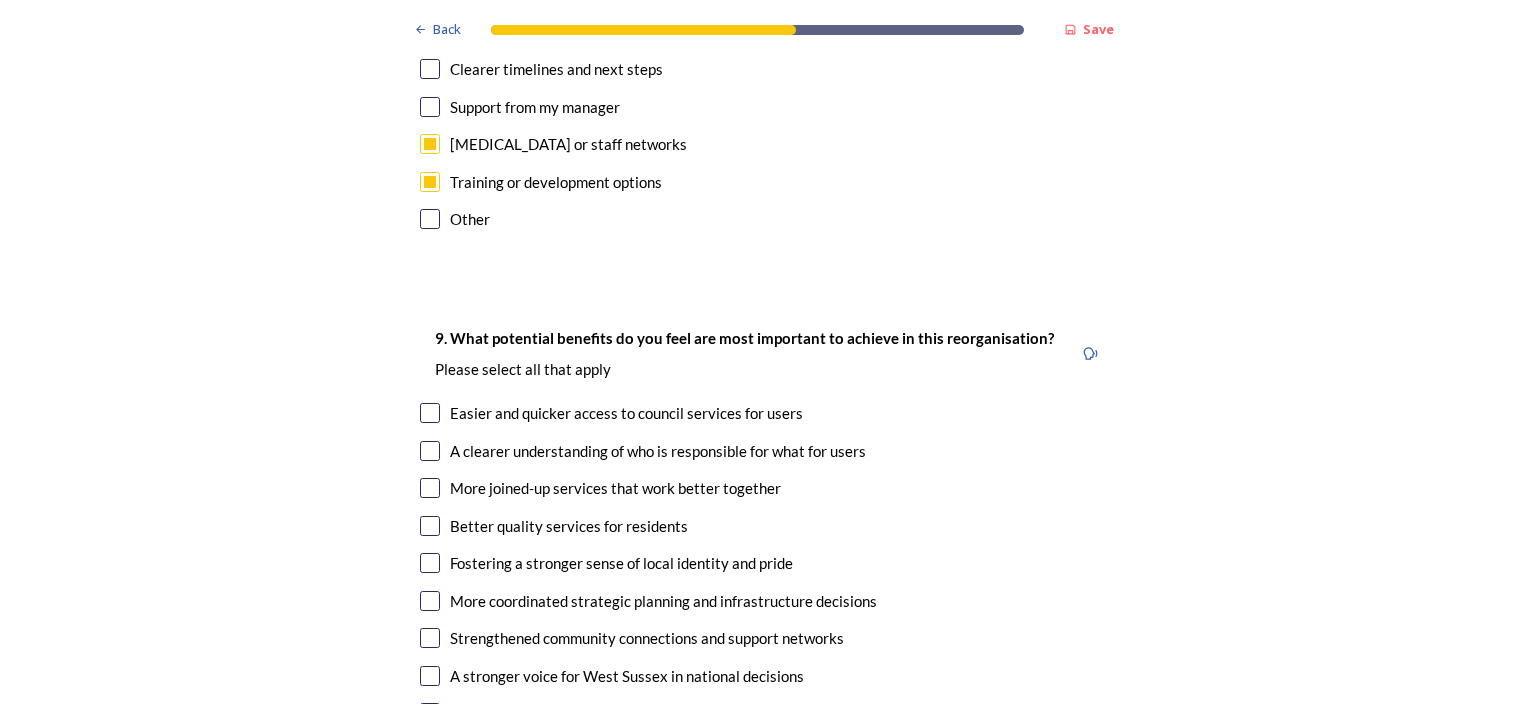 click at bounding box center (430, 451) 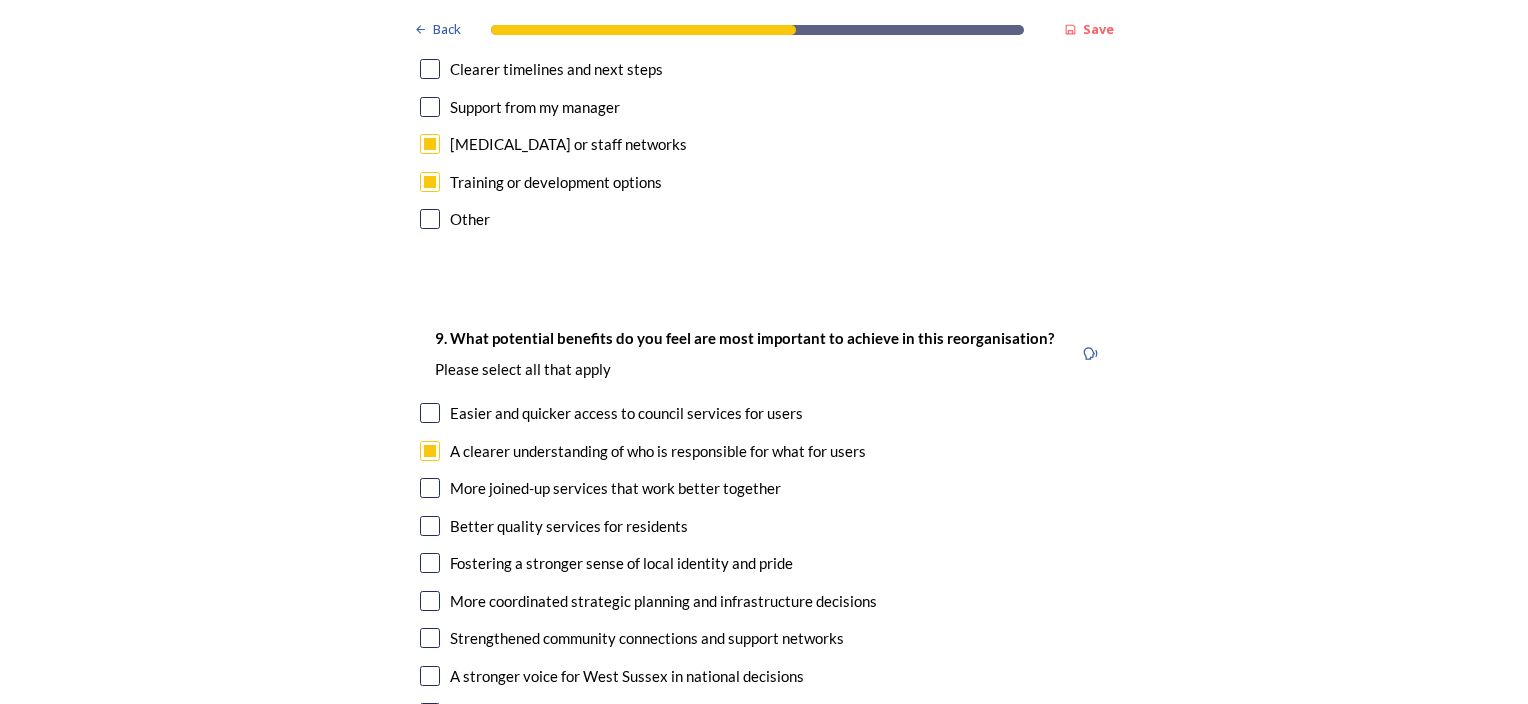click at bounding box center (430, 488) 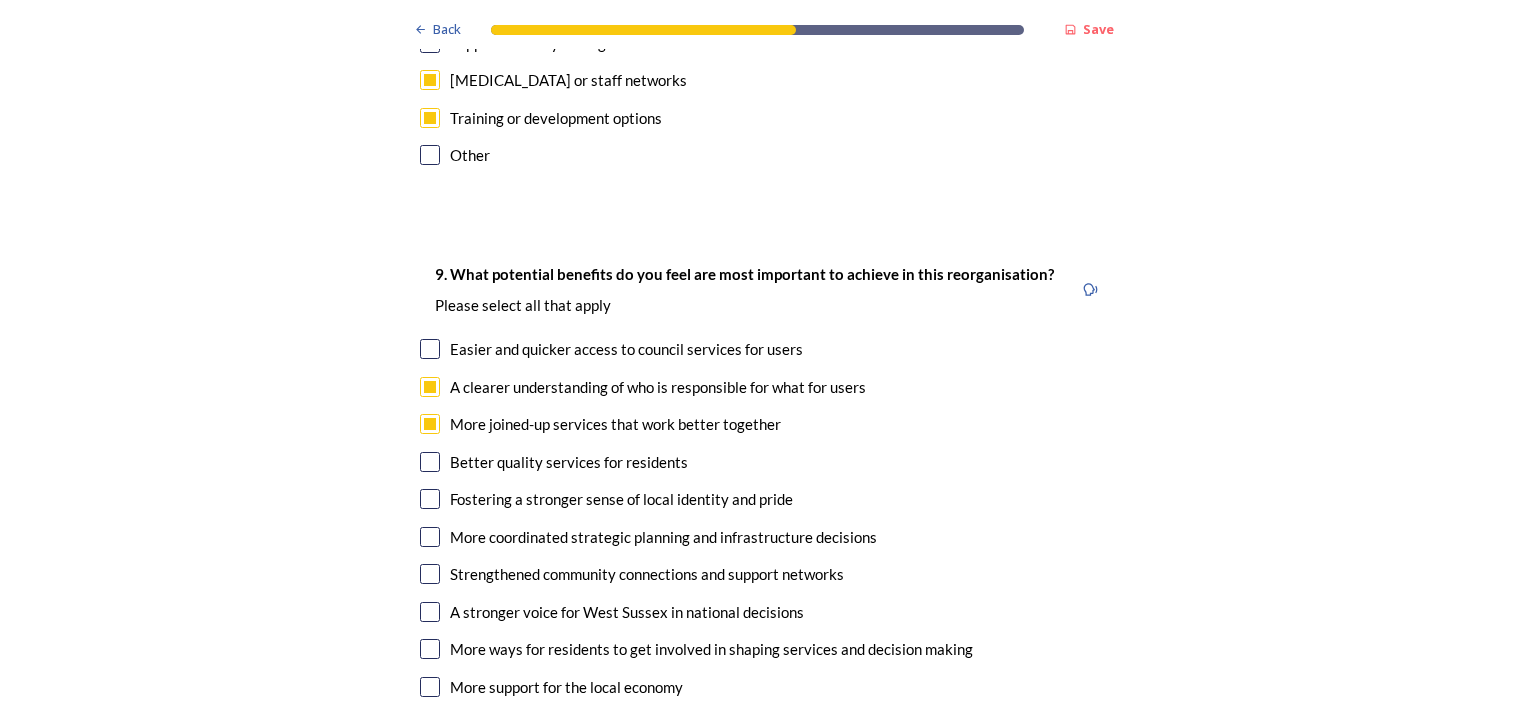 scroll, scrollTop: 4900, scrollLeft: 0, axis: vertical 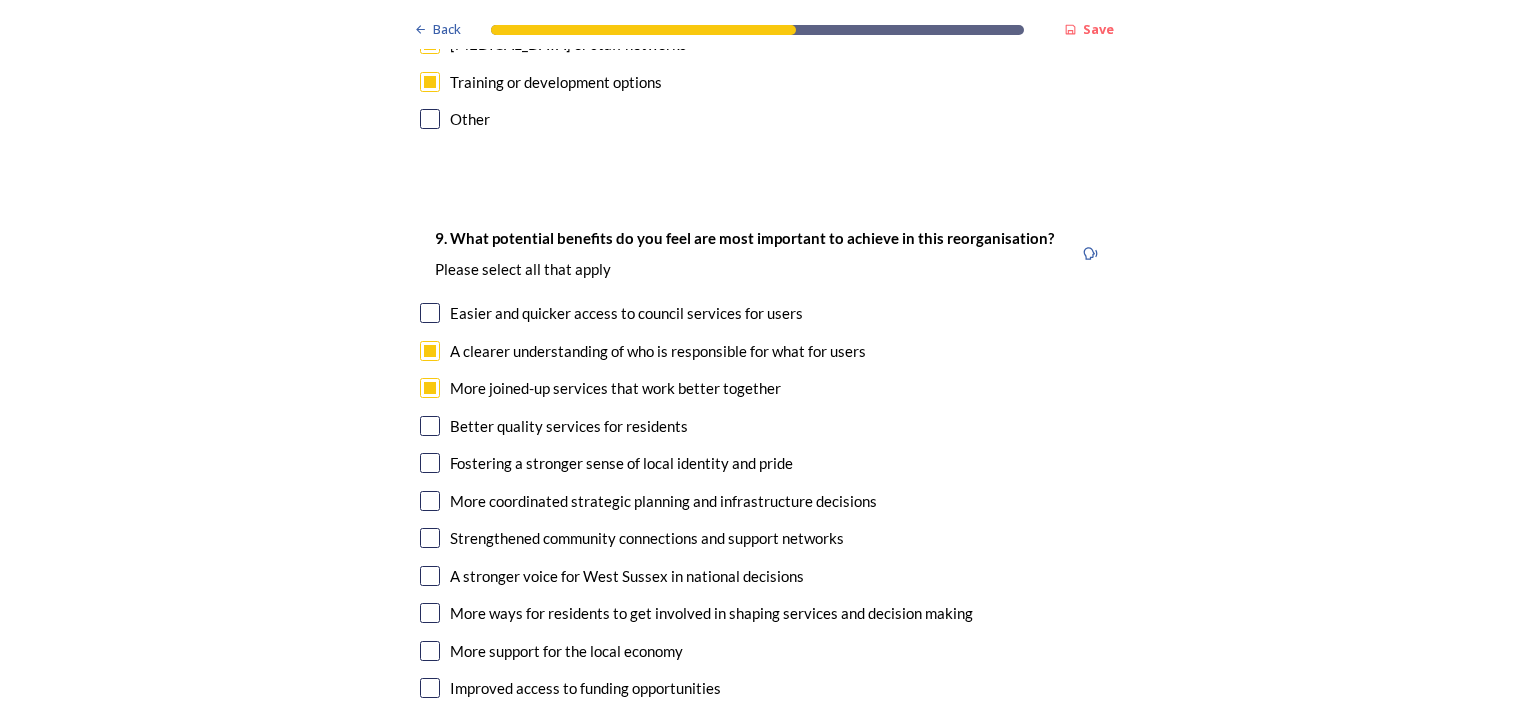 click at bounding box center [430, 501] 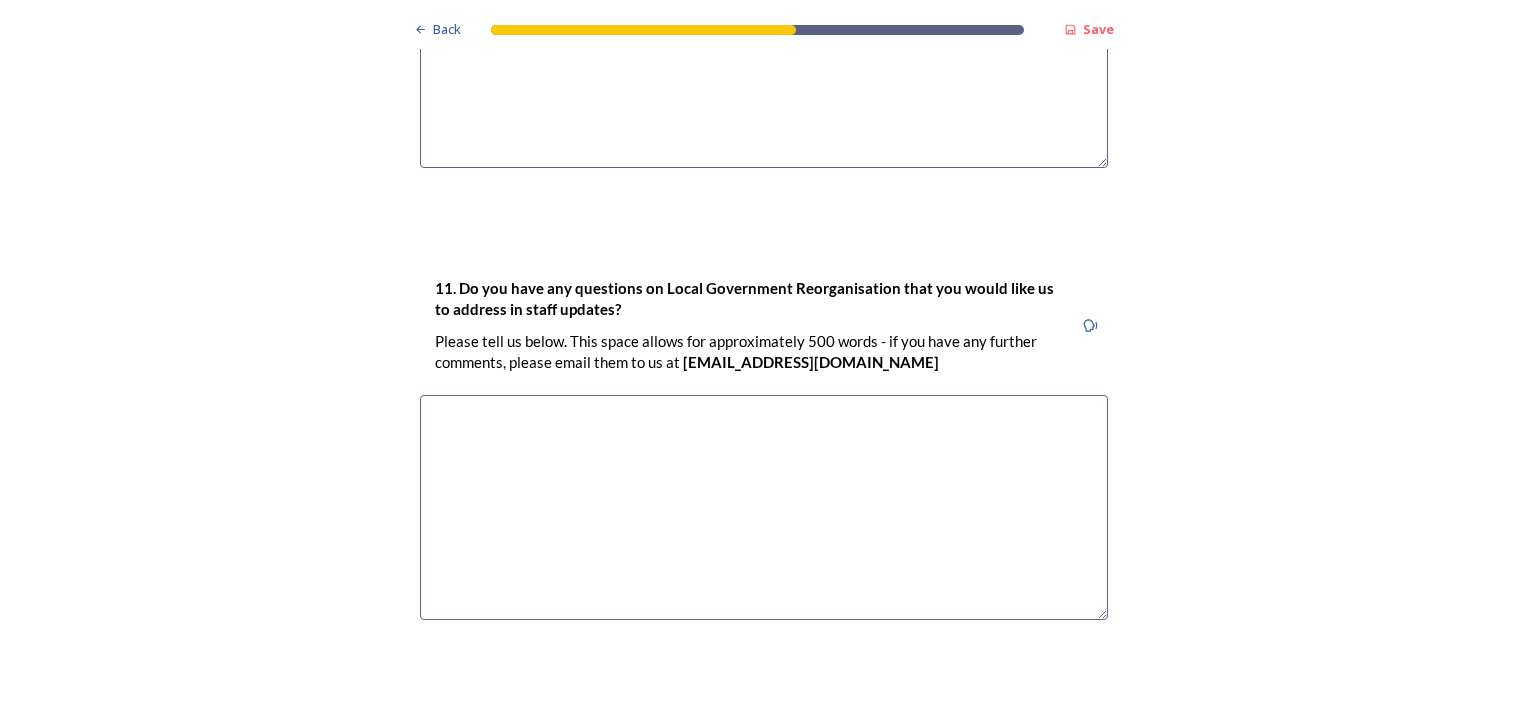 scroll, scrollTop: 5908, scrollLeft: 0, axis: vertical 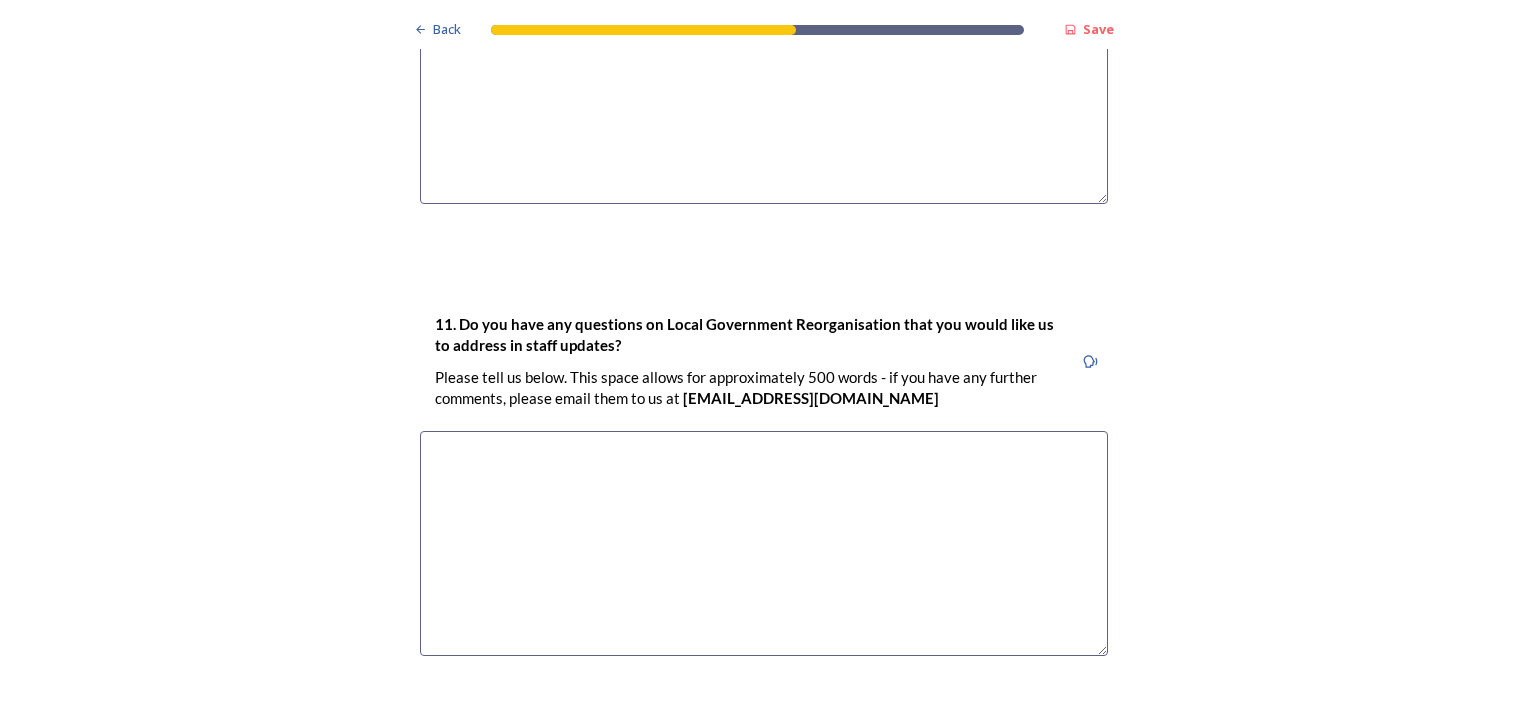 click on "Continue" at bounding box center [750, 768] 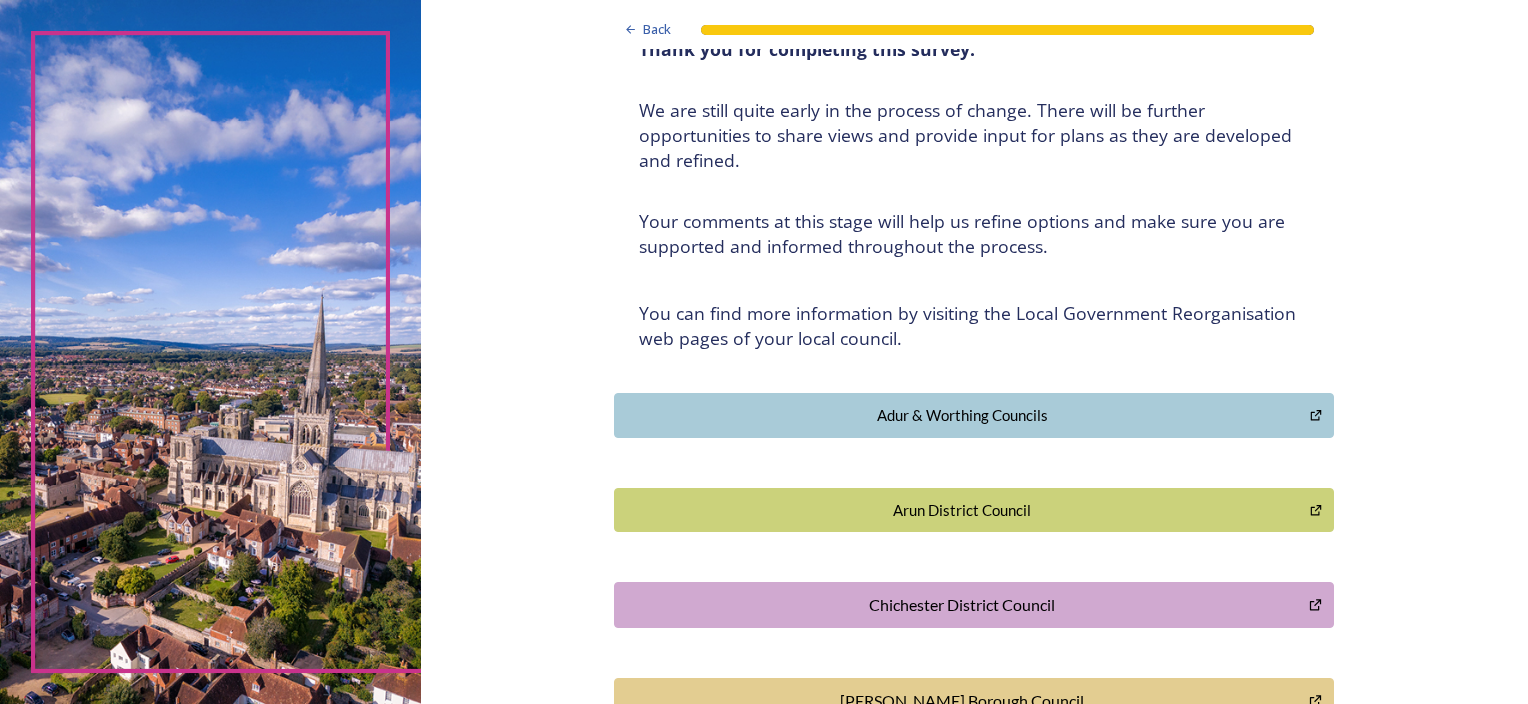 scroll, scrollTop: 0, scrollLeft: 0, axis: both 